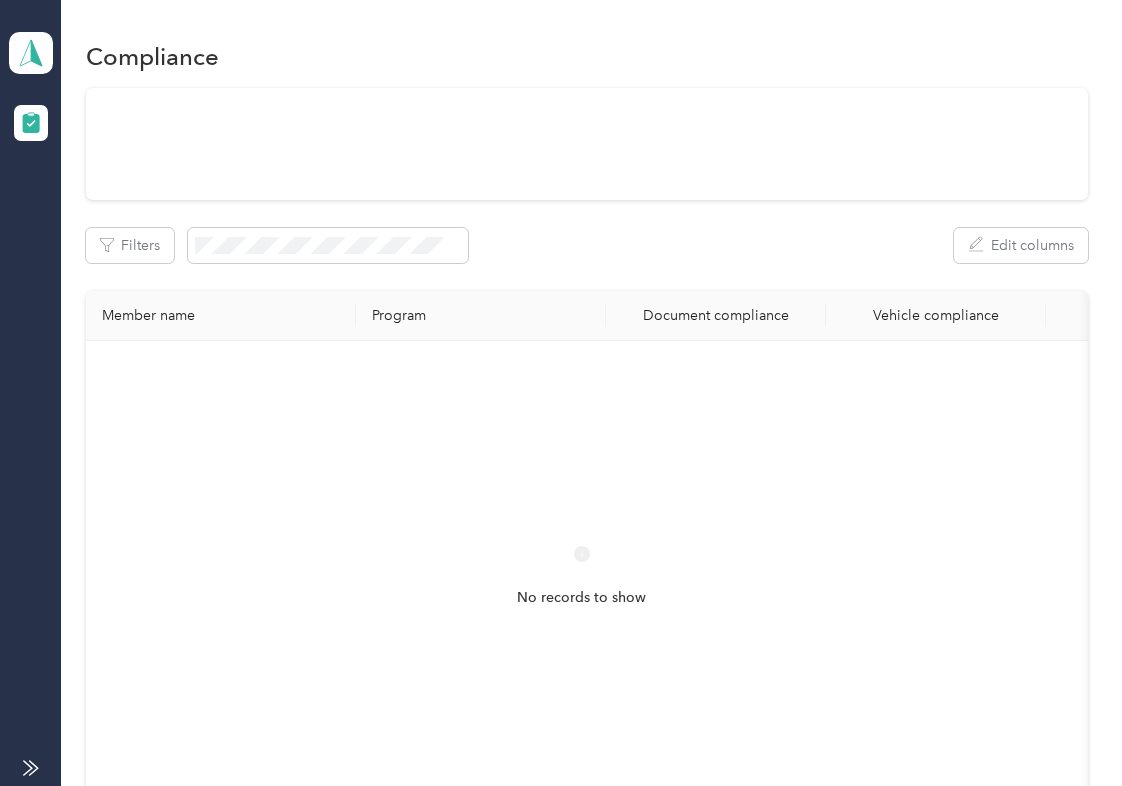 scroll, scrollTop: 0, scrollLeft: 0, axis: both 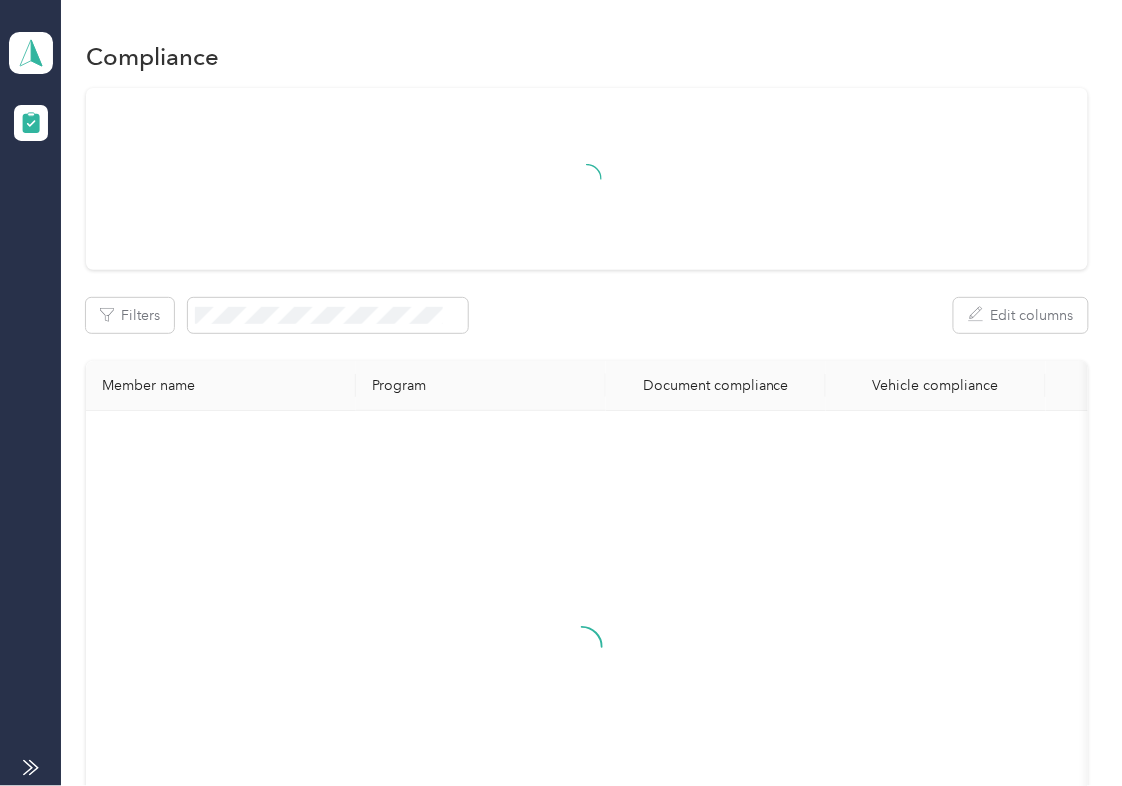 click at bounding box center (587, 179) 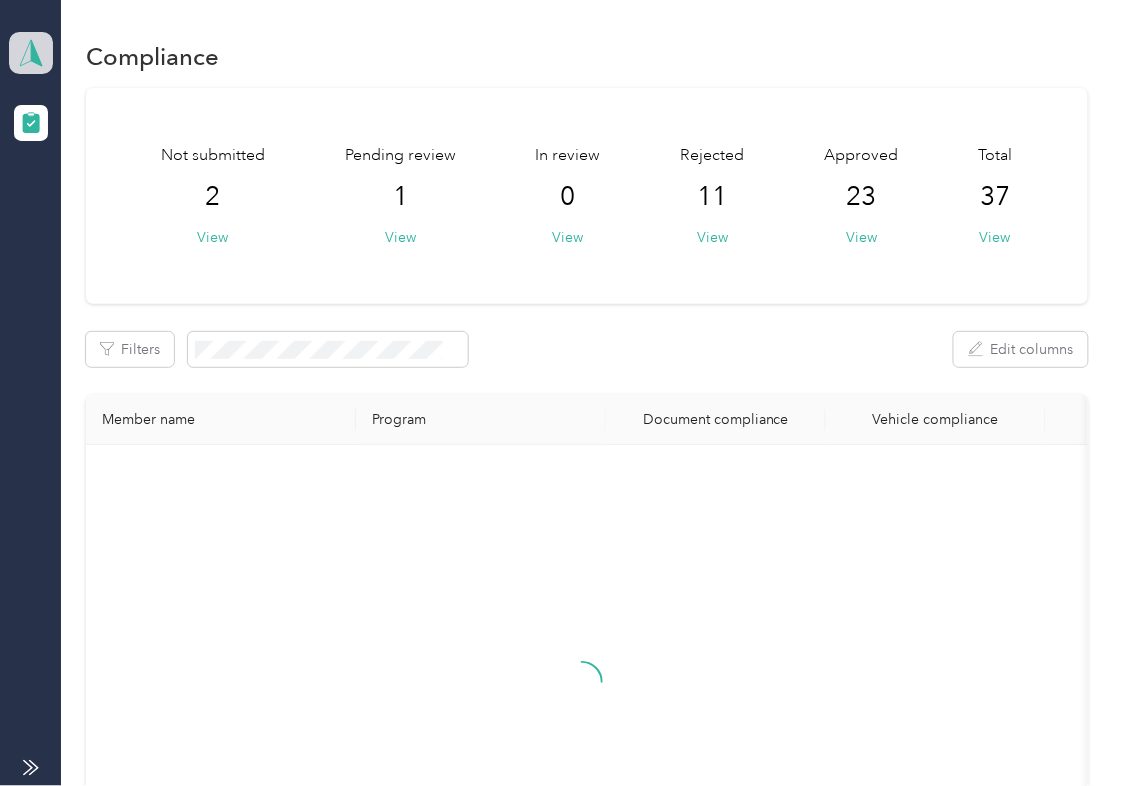 click 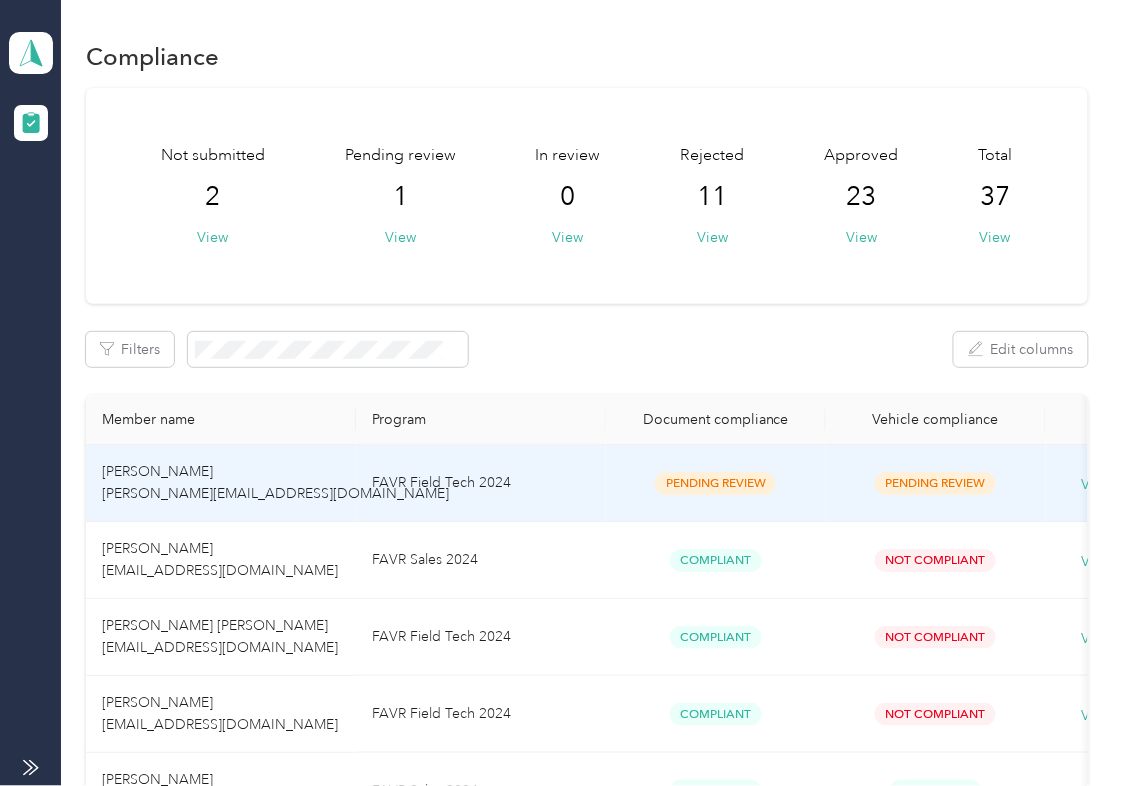 click on "FAVR Field Tech 2024" at bounding box center (481, 483) 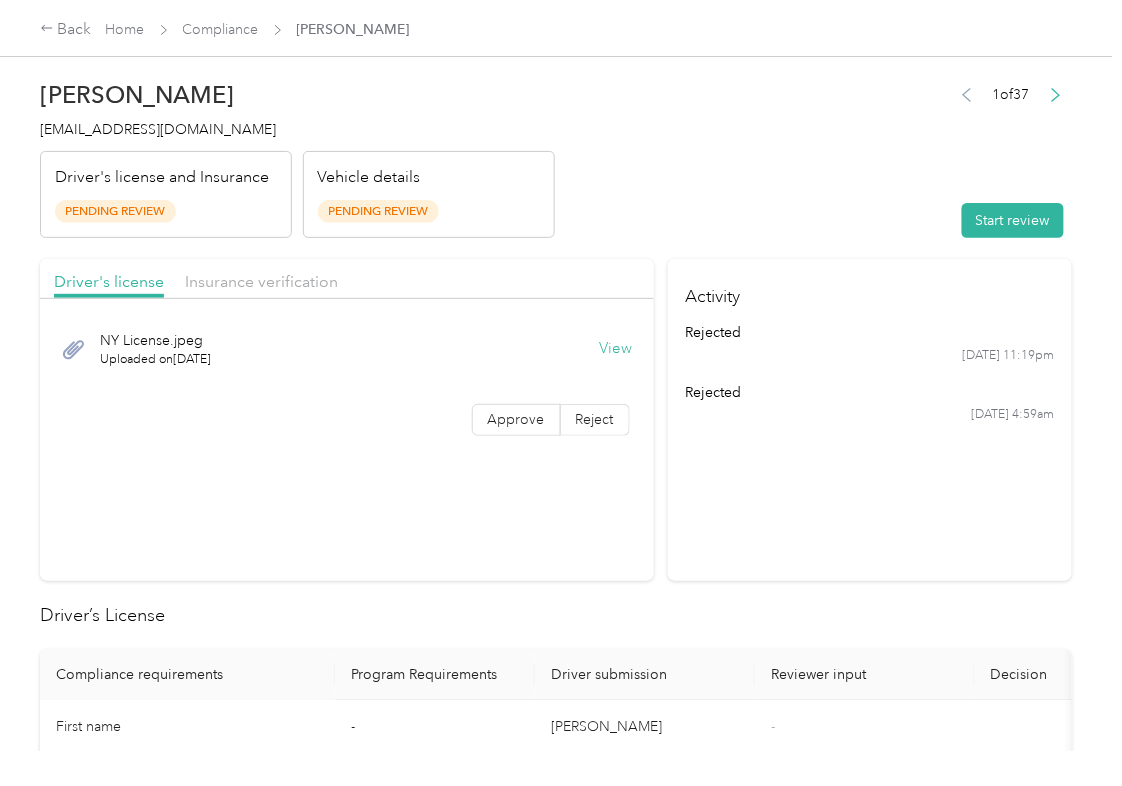 click on "View" at bounding box center [616, 349] 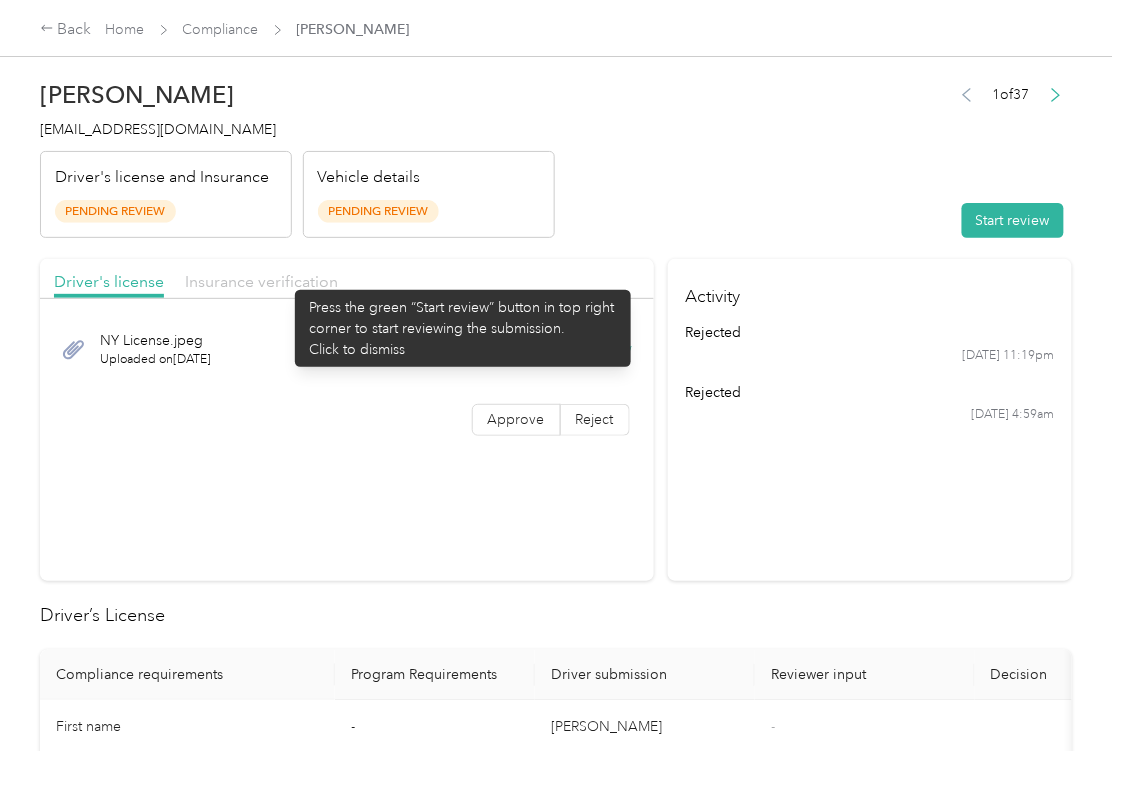 click on "Insurance verification" at bounding box center (261, 281) 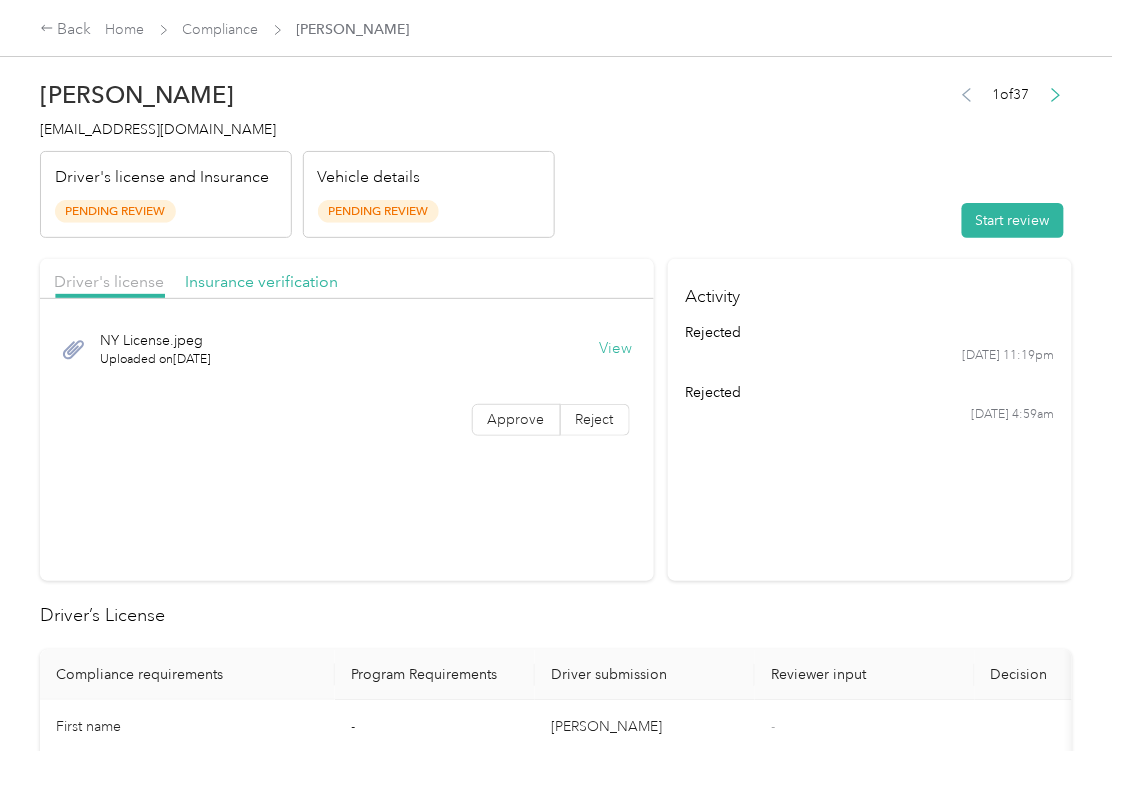 click on "Insurance verification" at bounding box center (261, 281) 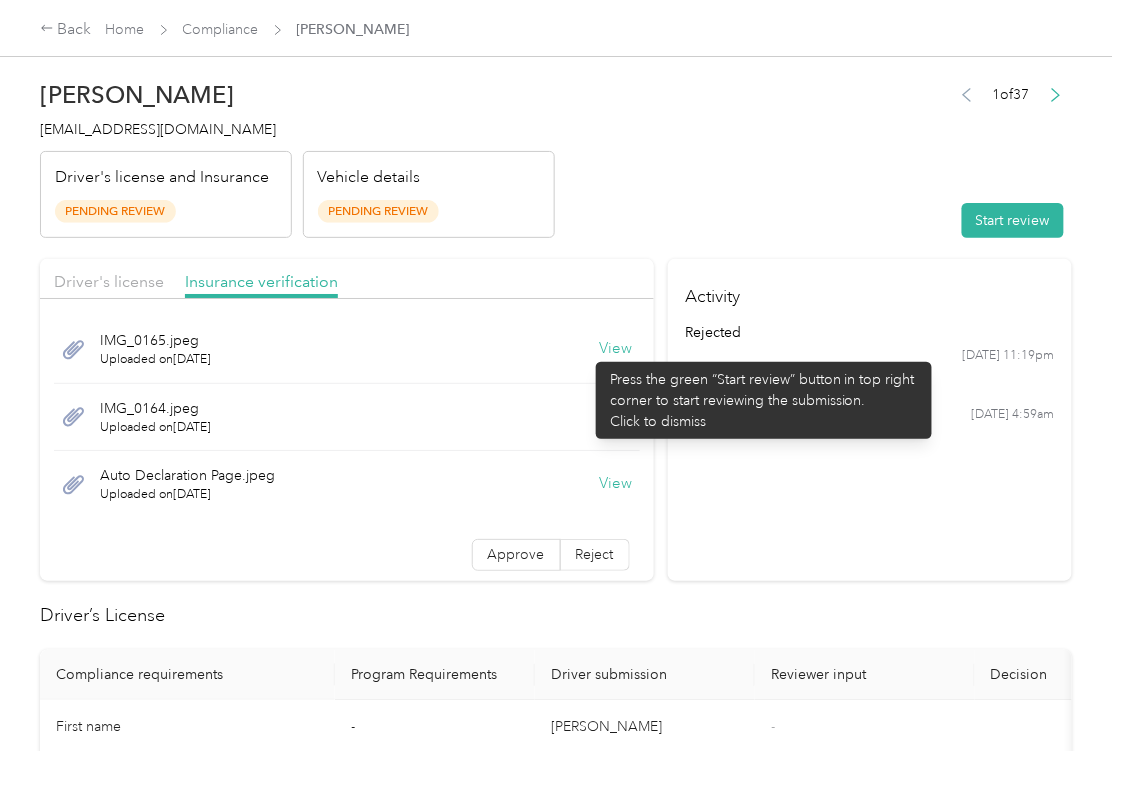 click on "View" at bounding box center [616, 349] 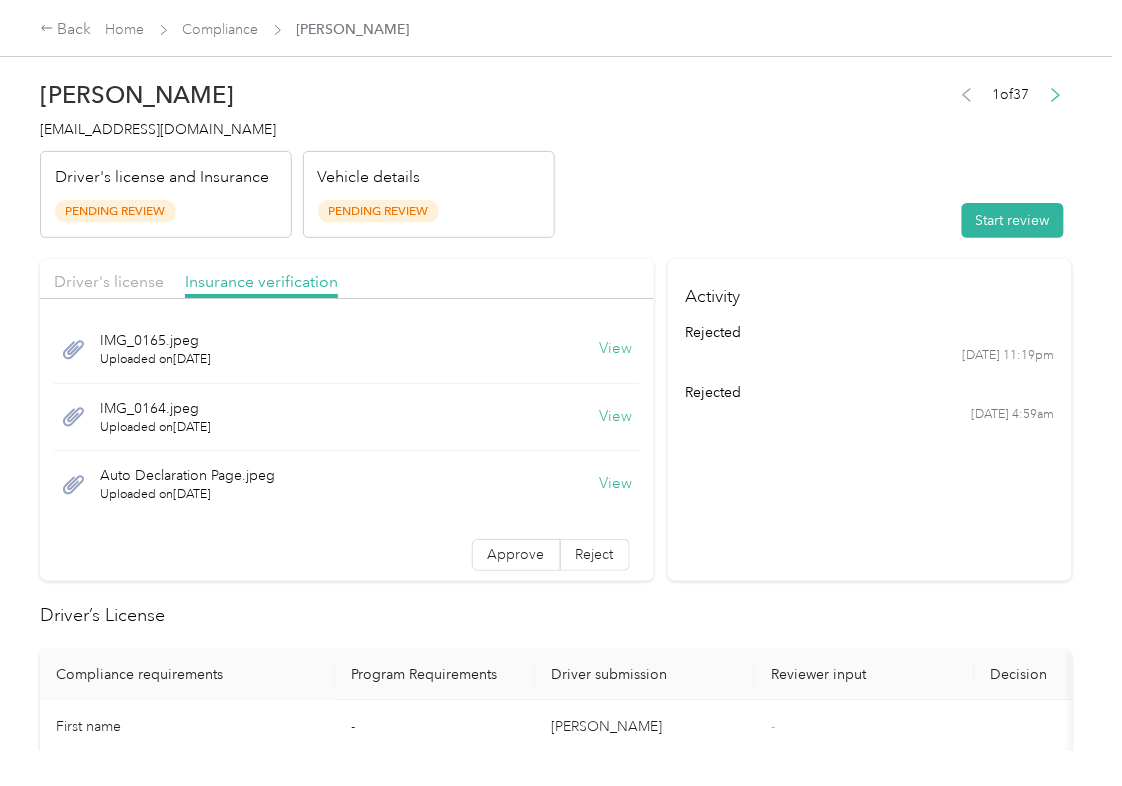click on "View" at bounding box center (616, 417) 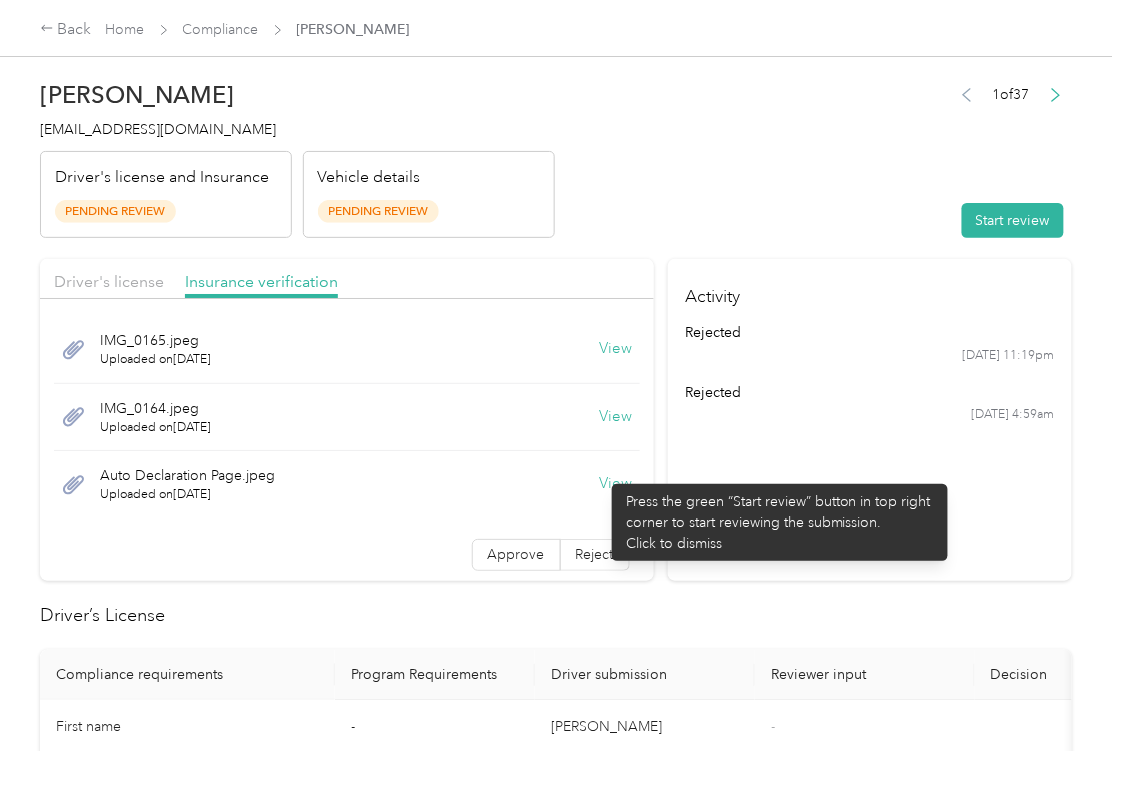 drag, startPoint x: 594, startPoint y: 482, endPoint x: 616, endPoint y: 492, distance: 24.166092 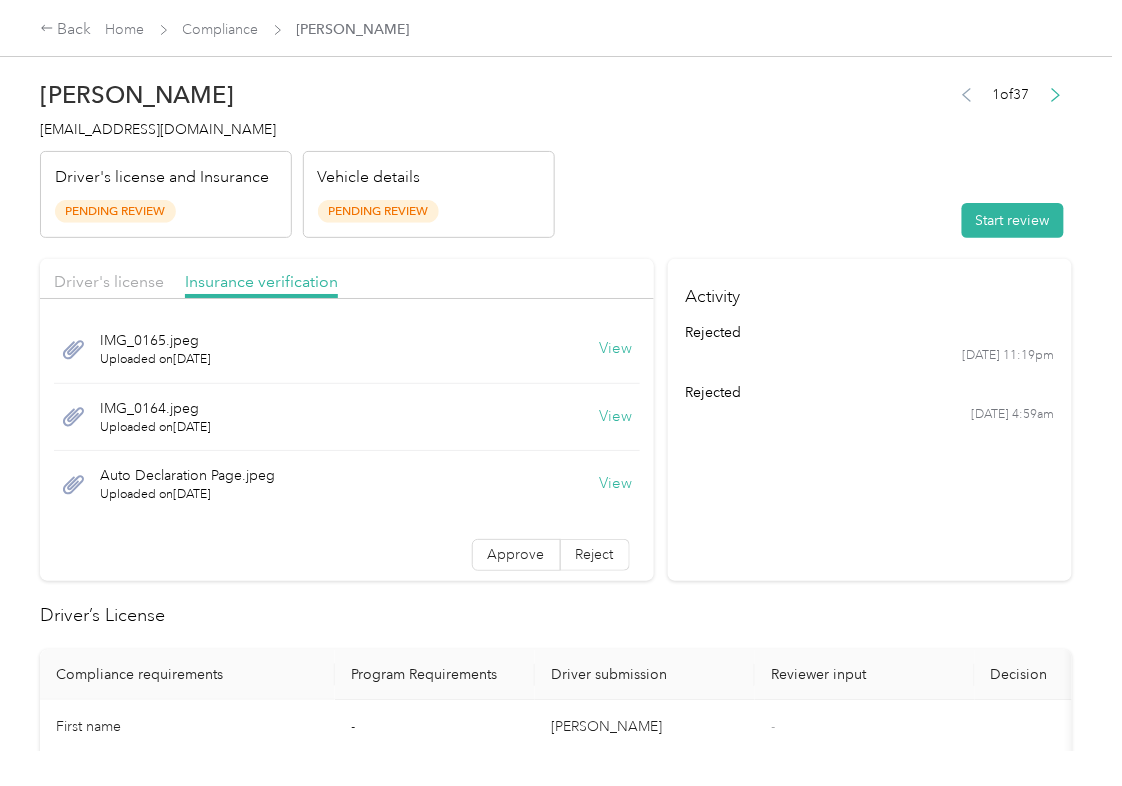 click on "Activity rejected [DATE] 11:19pm rejected [DATE] 4:59am" at bounding box center (870, 420) 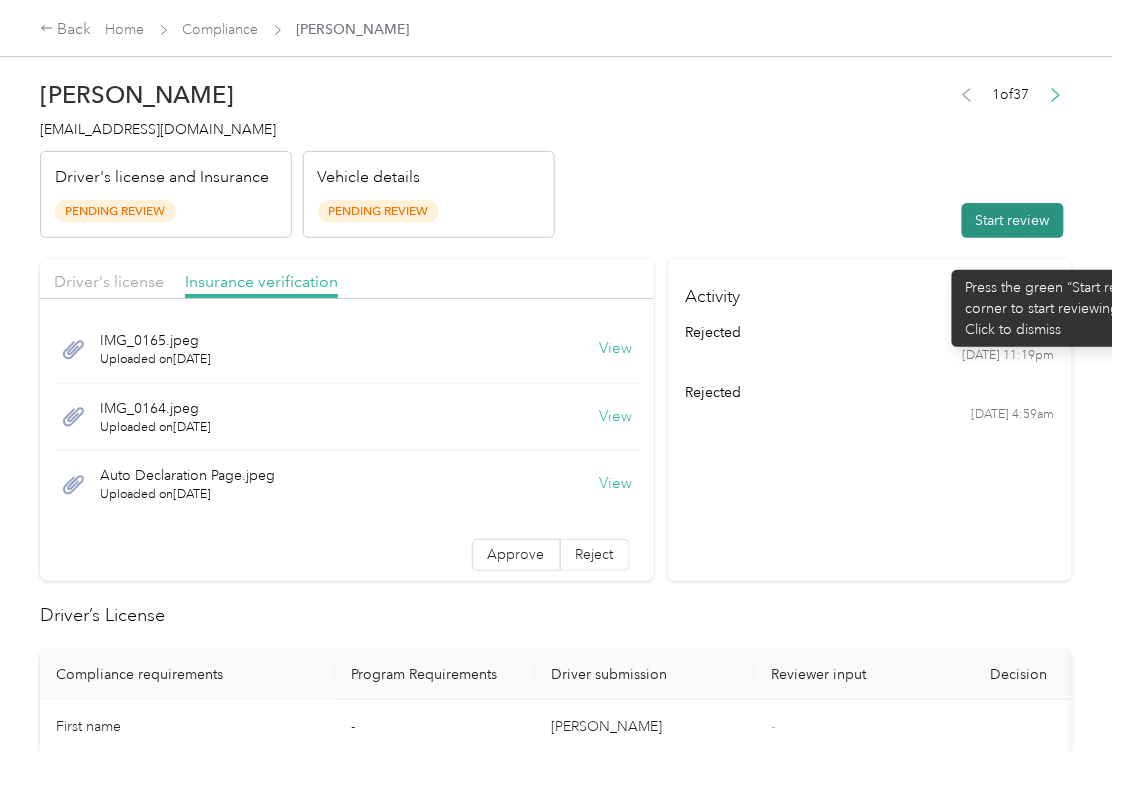 click on "Start review" at bounding box center (1013, 220) 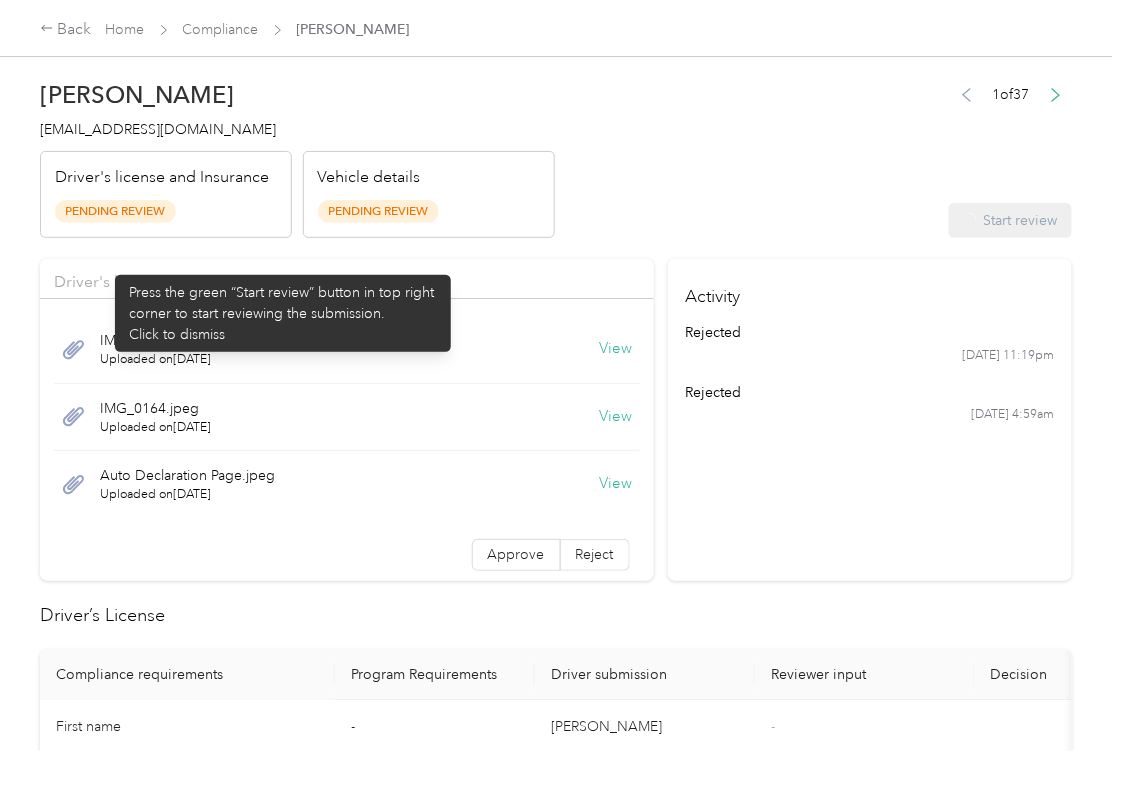 click on "Driver's license Insurance verification" at bounding box center [347, 279] 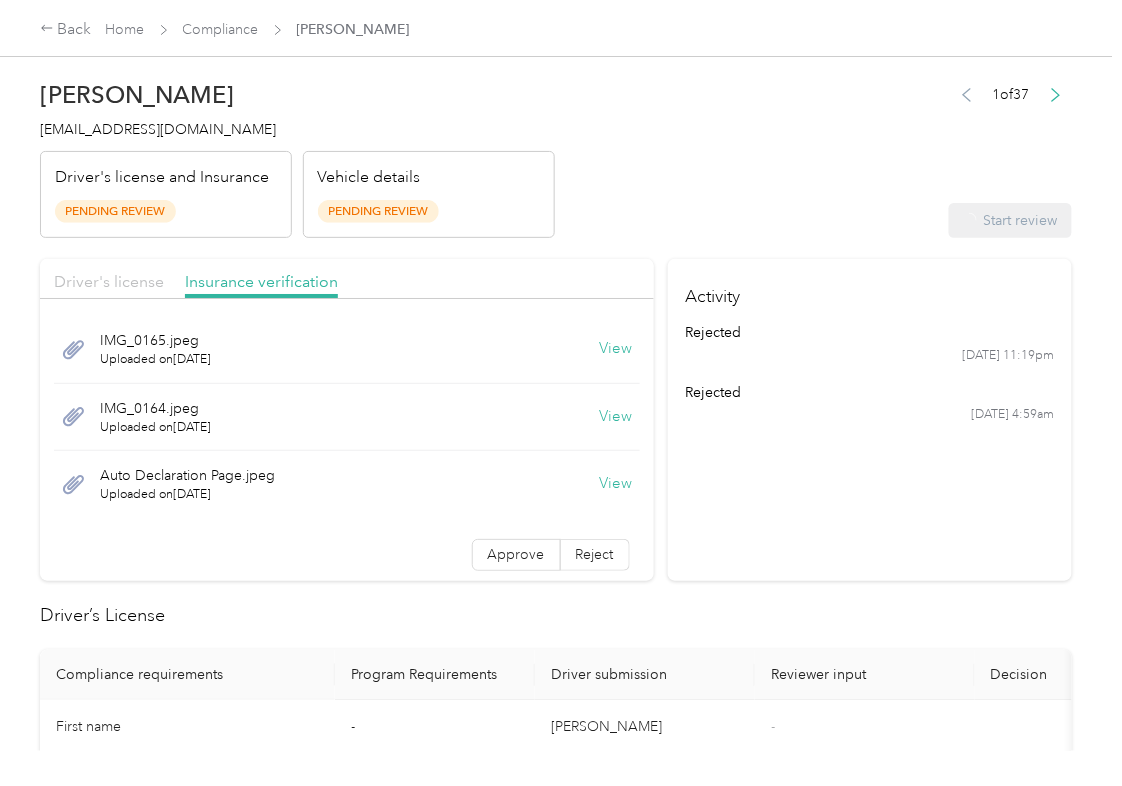 click on "Driver's license" at bounding box center [109, 281] 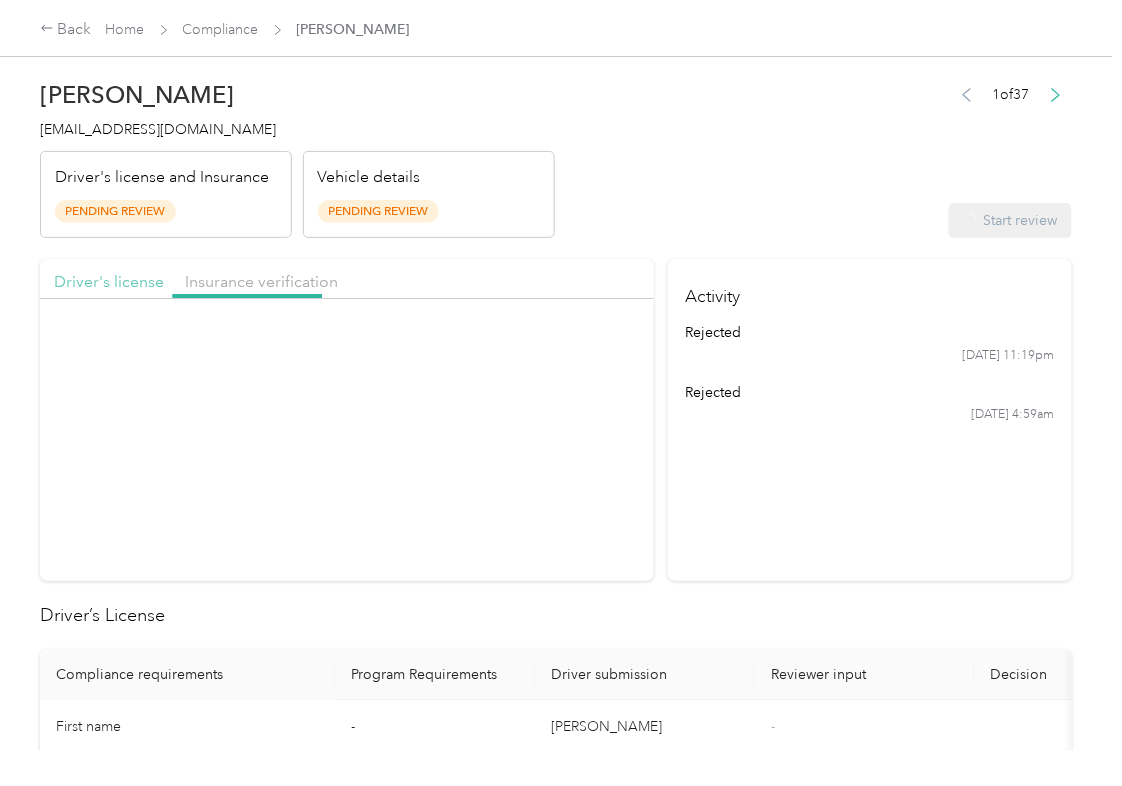 click on "Driver's license" at bounding box center [109, 281] 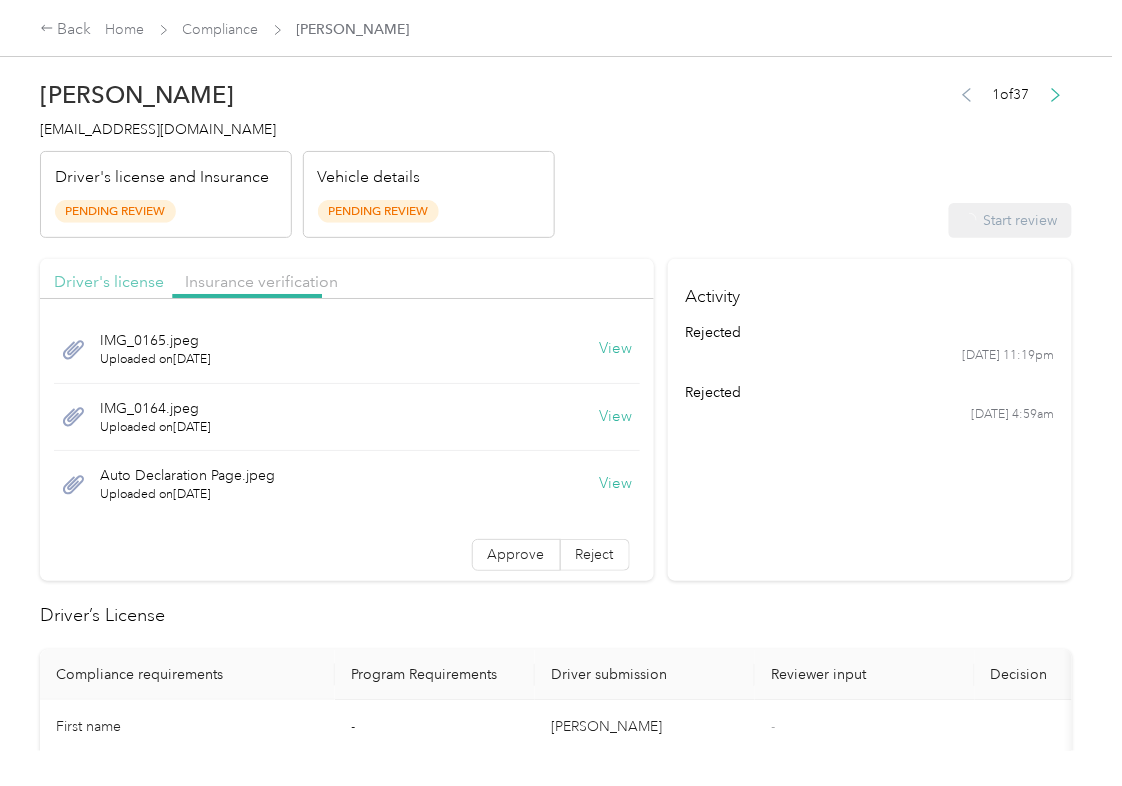 click on "Driver's license" at bounding box center (109, 281) 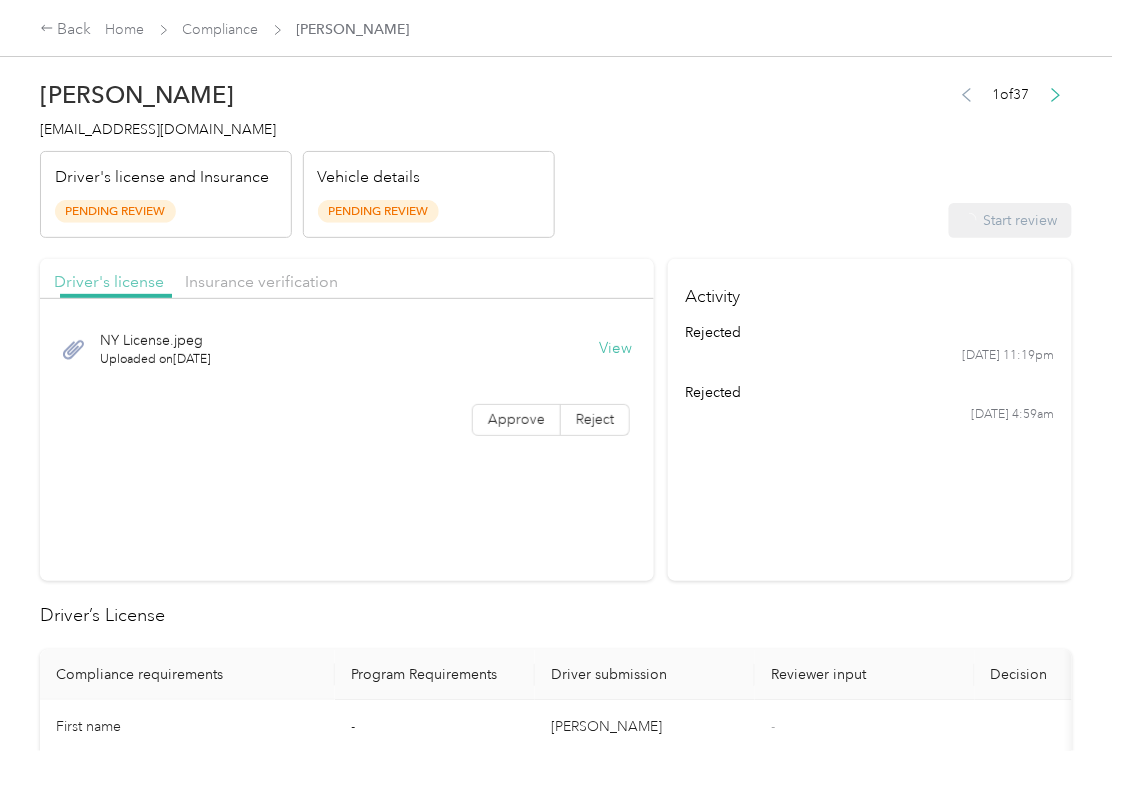 click on "Driver's license" at bounding box center [109, 281] 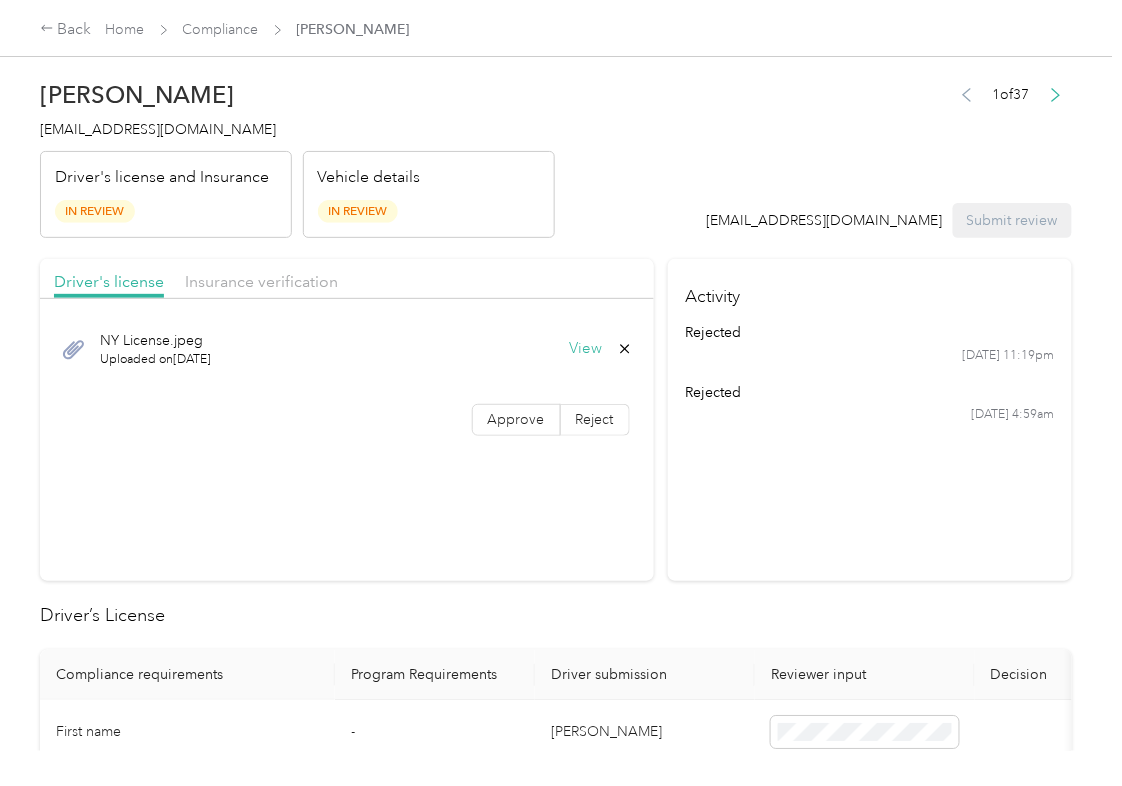click on "NY License.jpeg Uploaded on  [DATE] View Approve Reject" at bounding box center (347, 379) 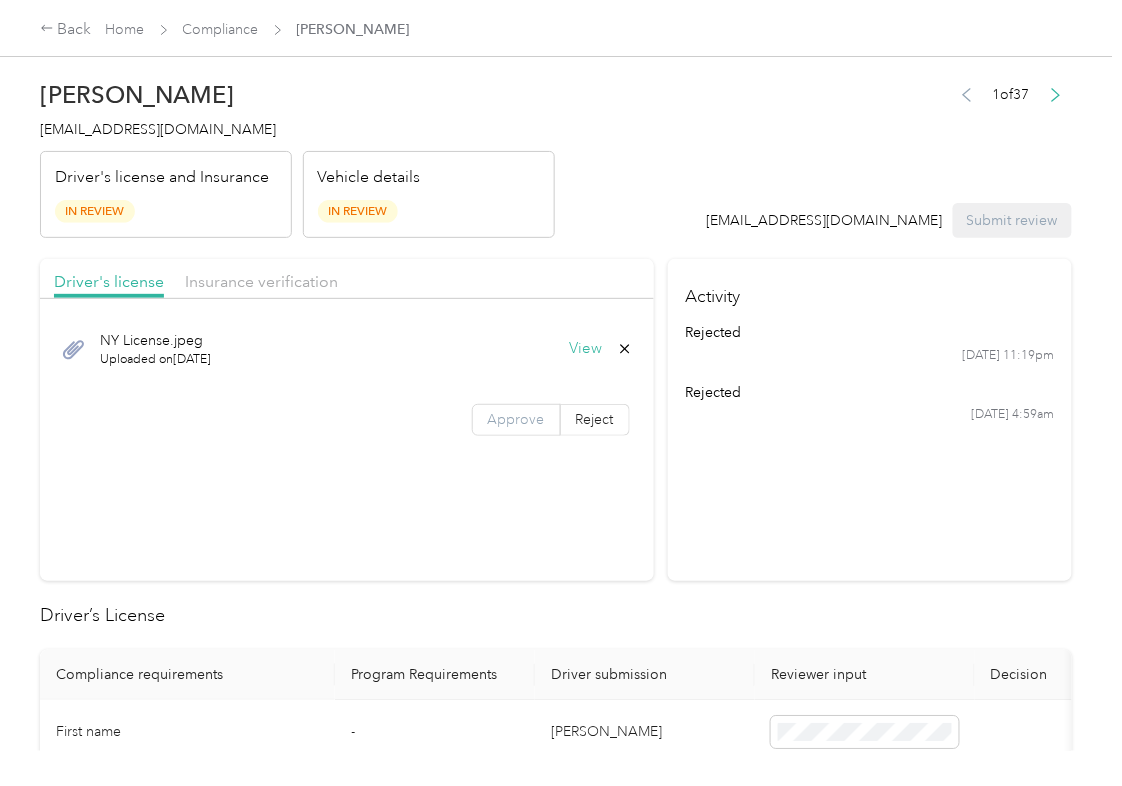 click on "Approve" at bounding box center [516, 419] 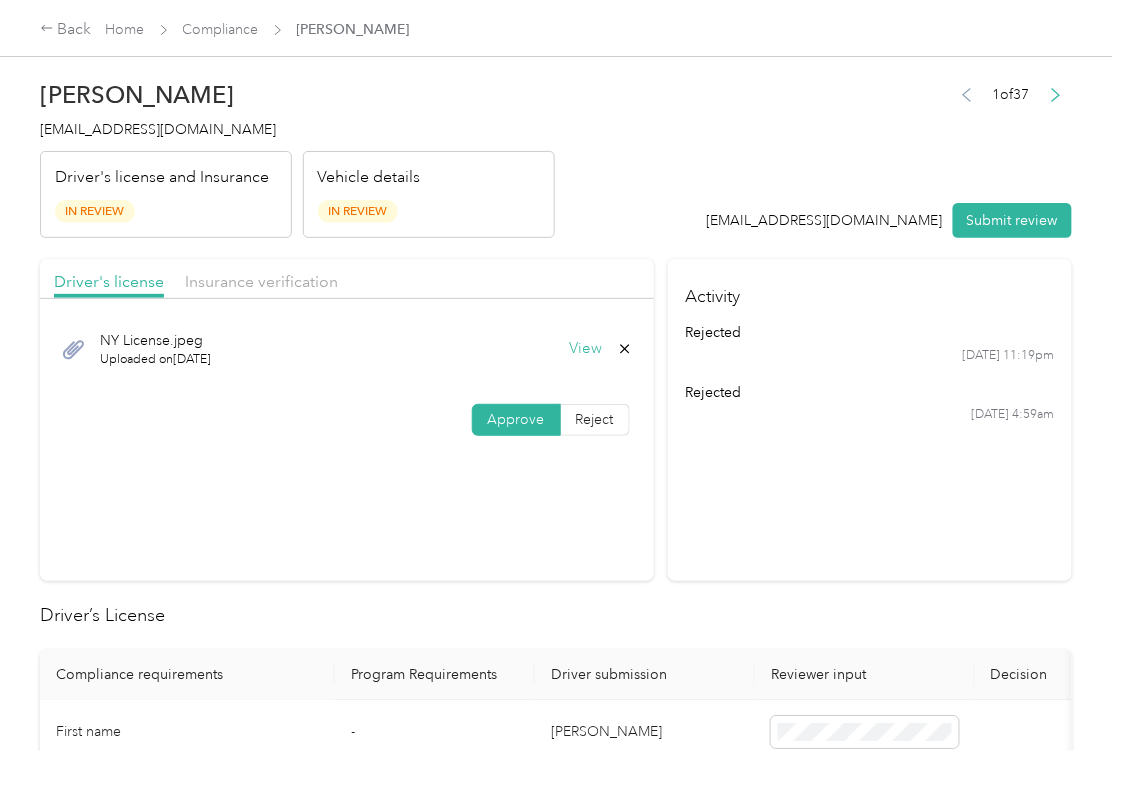 click on "Approve" at bounding box center [516, 419] 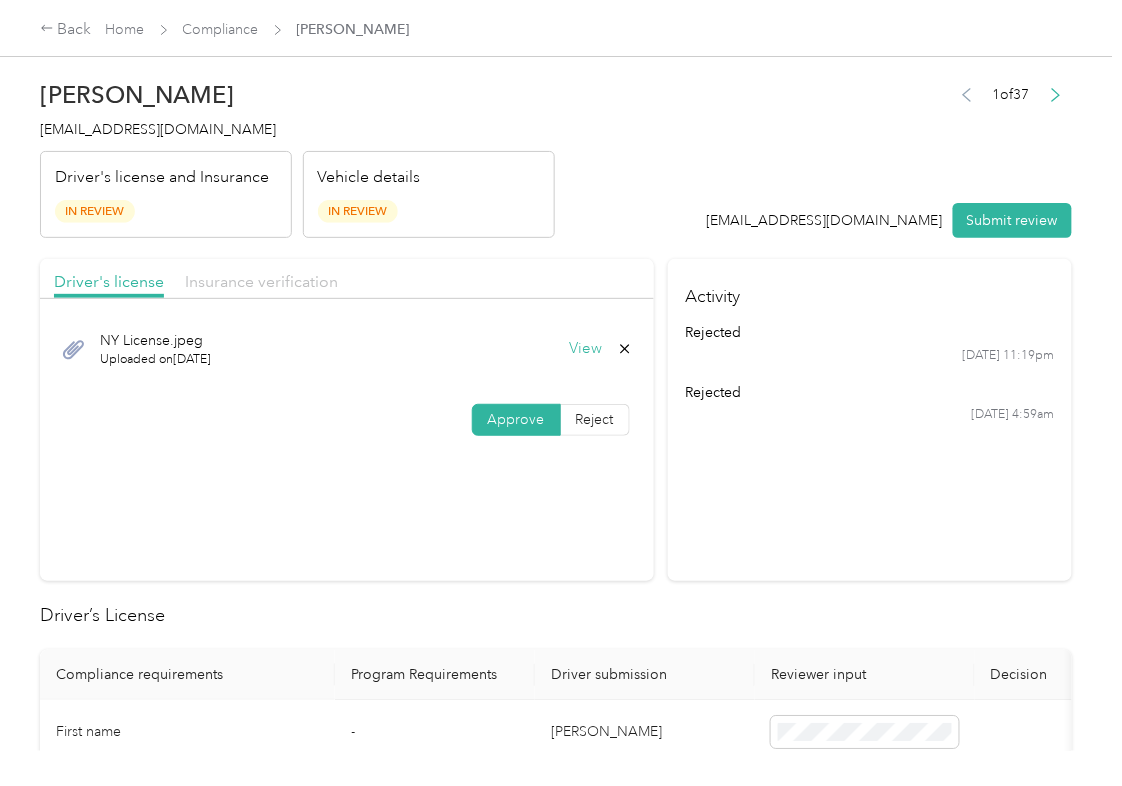 click on "Insurance verification" at bounding box center (261, 281) 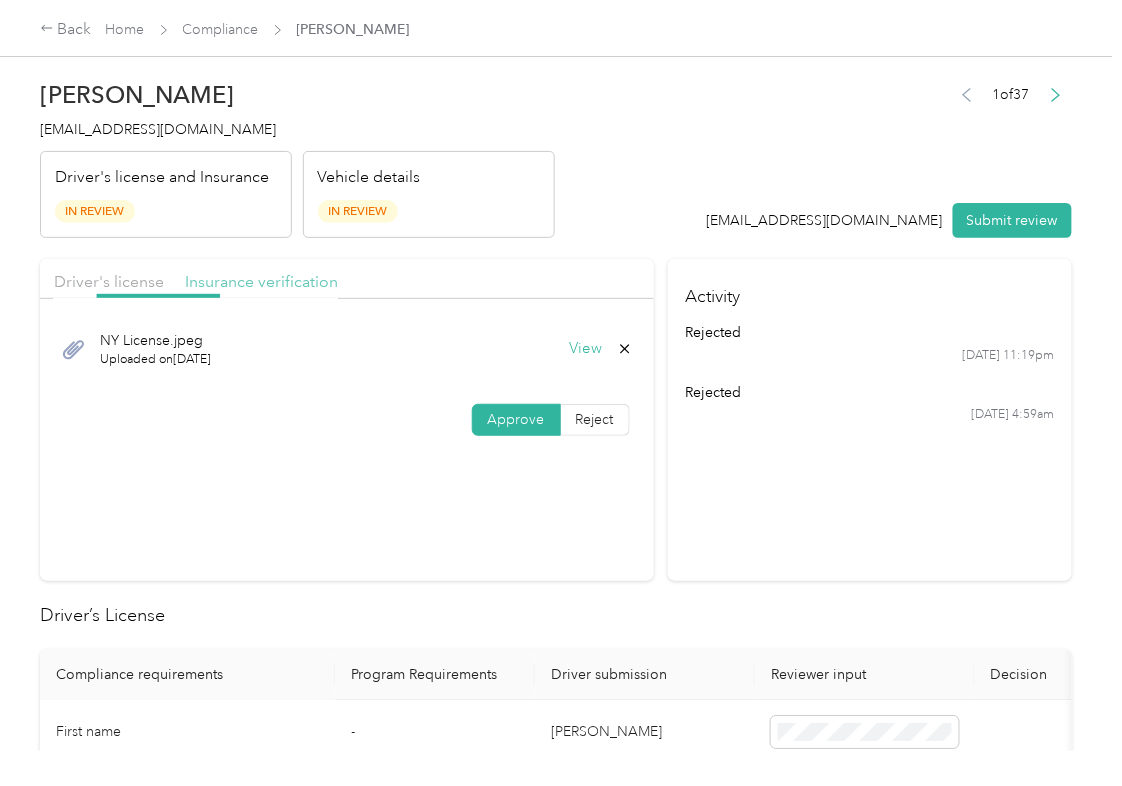 click on "Insurance verification" at bounding box center (261, 281) 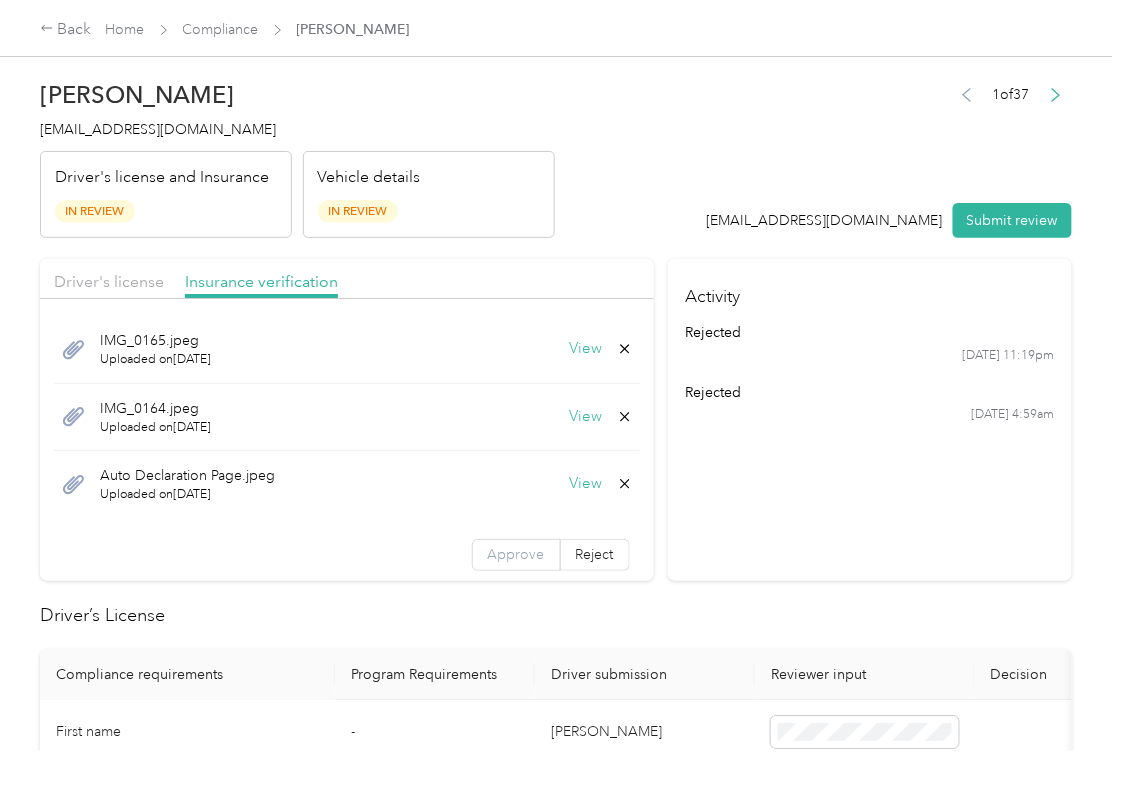 click on "Approve" at bounding box center [516, 554] 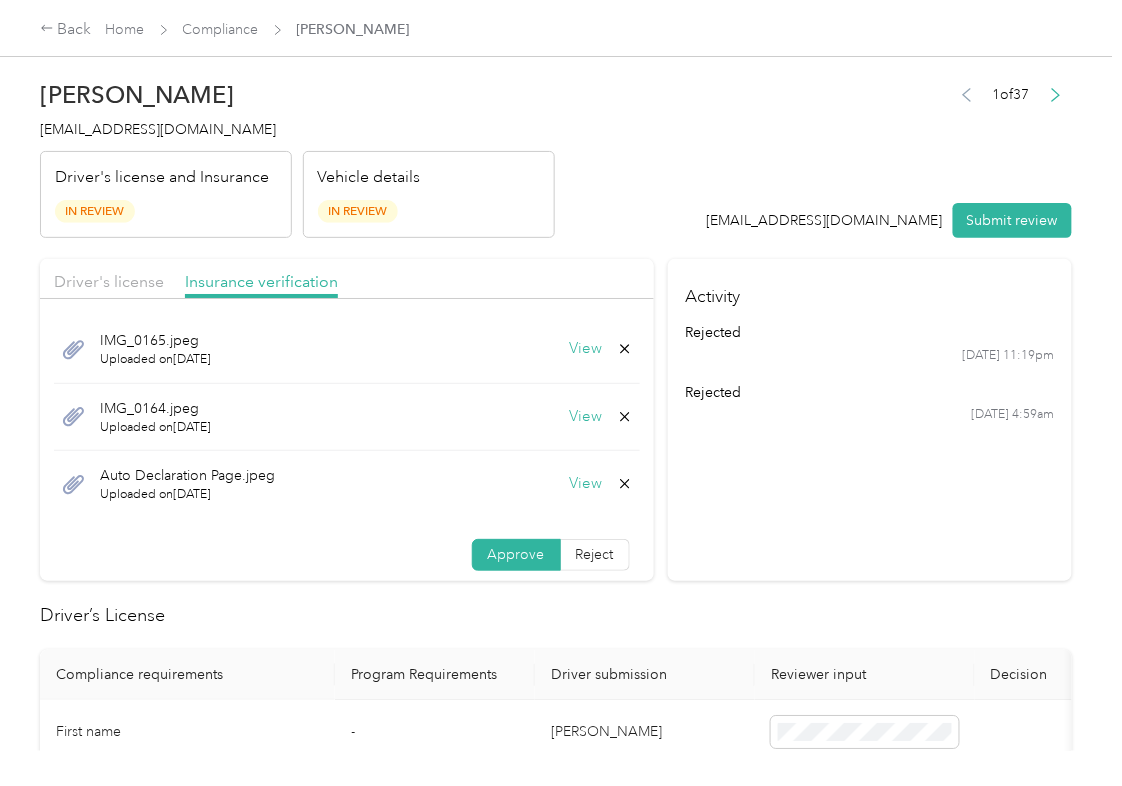 click on "Approve" at bounding box center [516, 554] 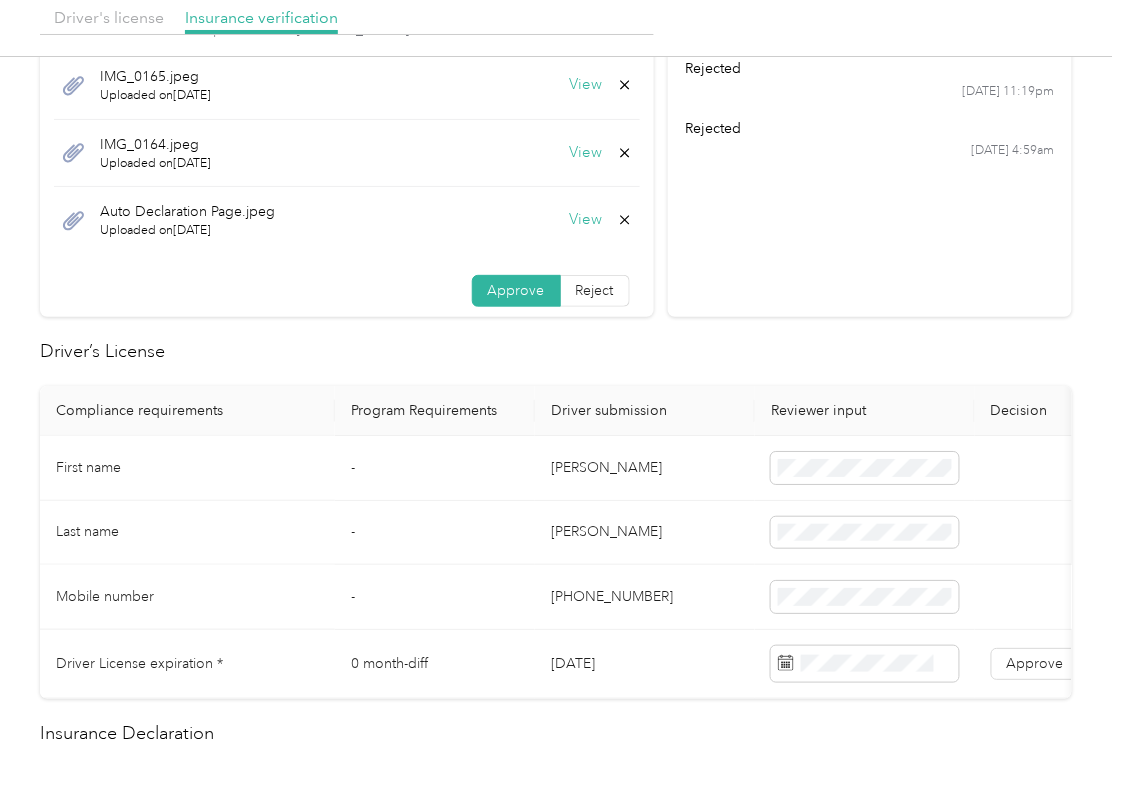 scroll, scrollTop: 266, scrollLeft: 0, axis: vertical 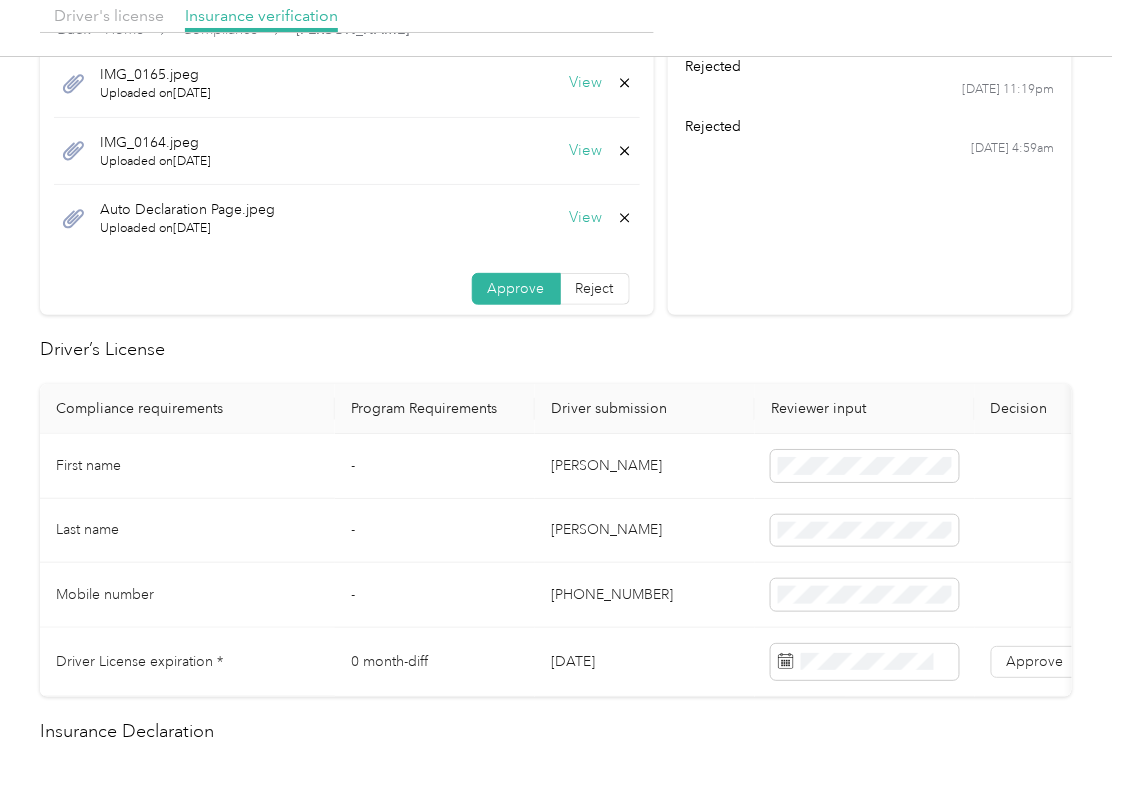 click on "[DATE]" at bounding box center (645, 662) 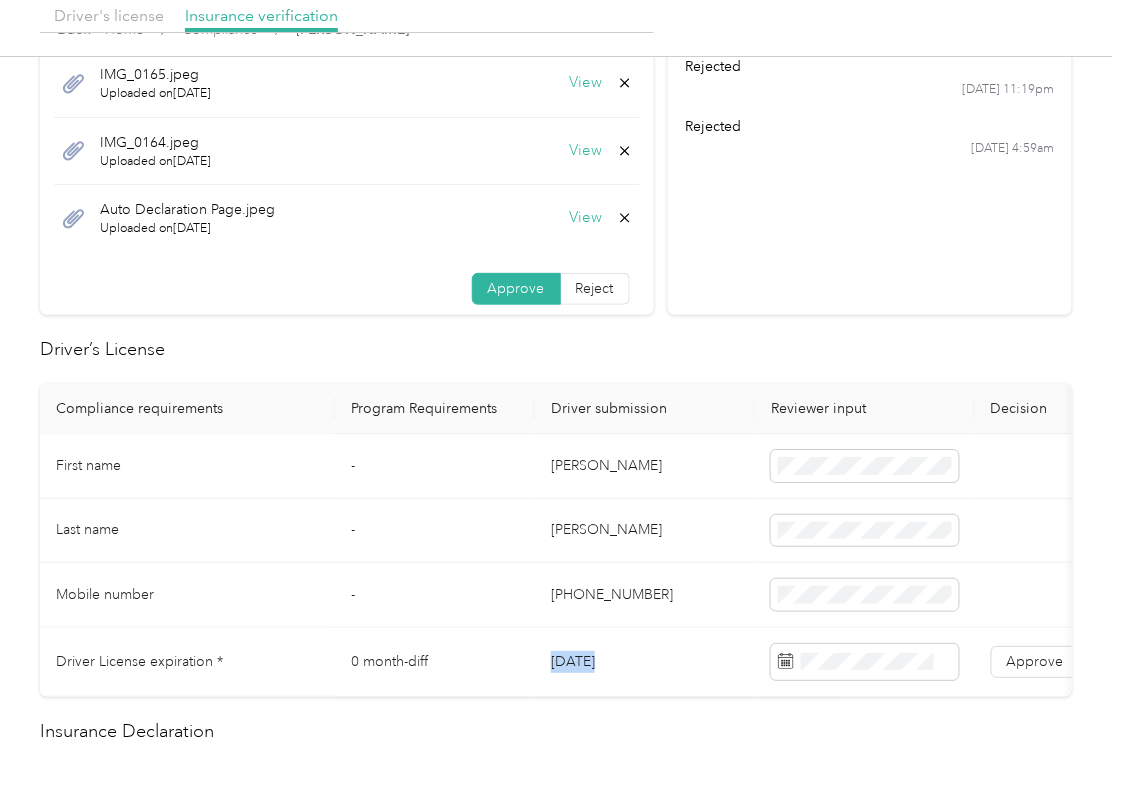 click on "[DATE]" at bounding box center [645, 662] 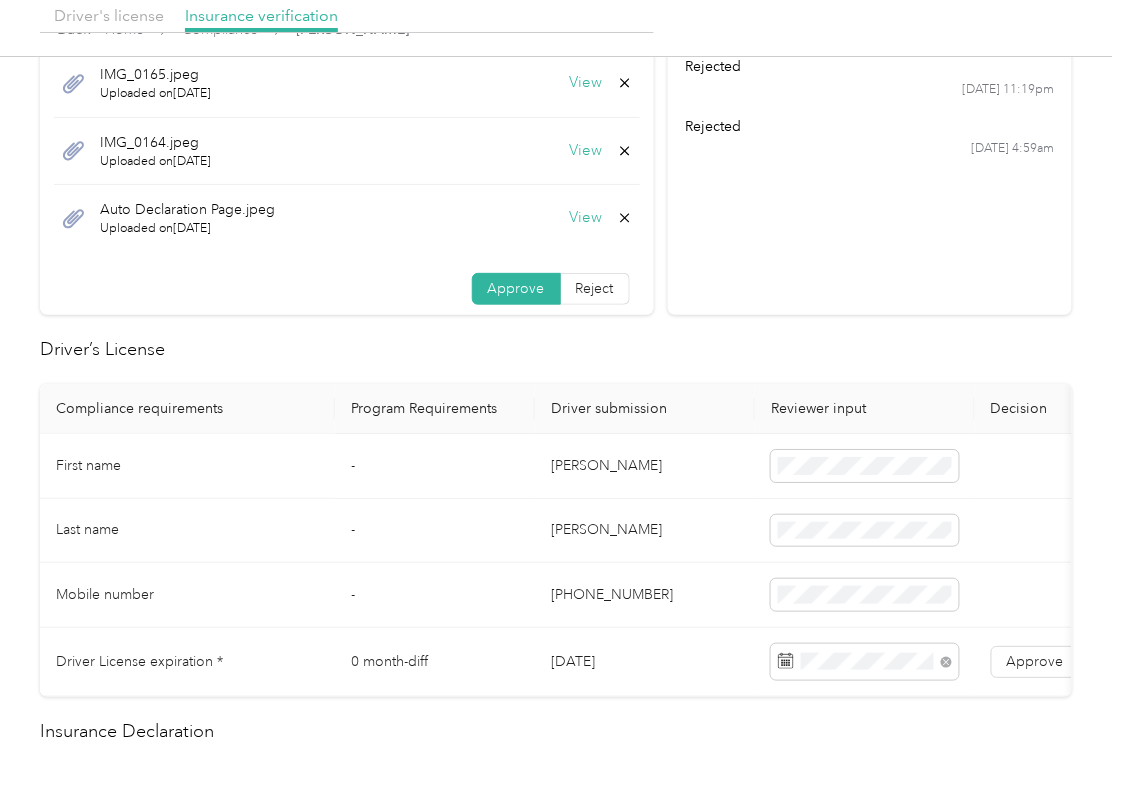 drag, startPoint x: 702, startPoint y: 338, endPoint x: 742, endPoint y: 374, distance: 53.814495 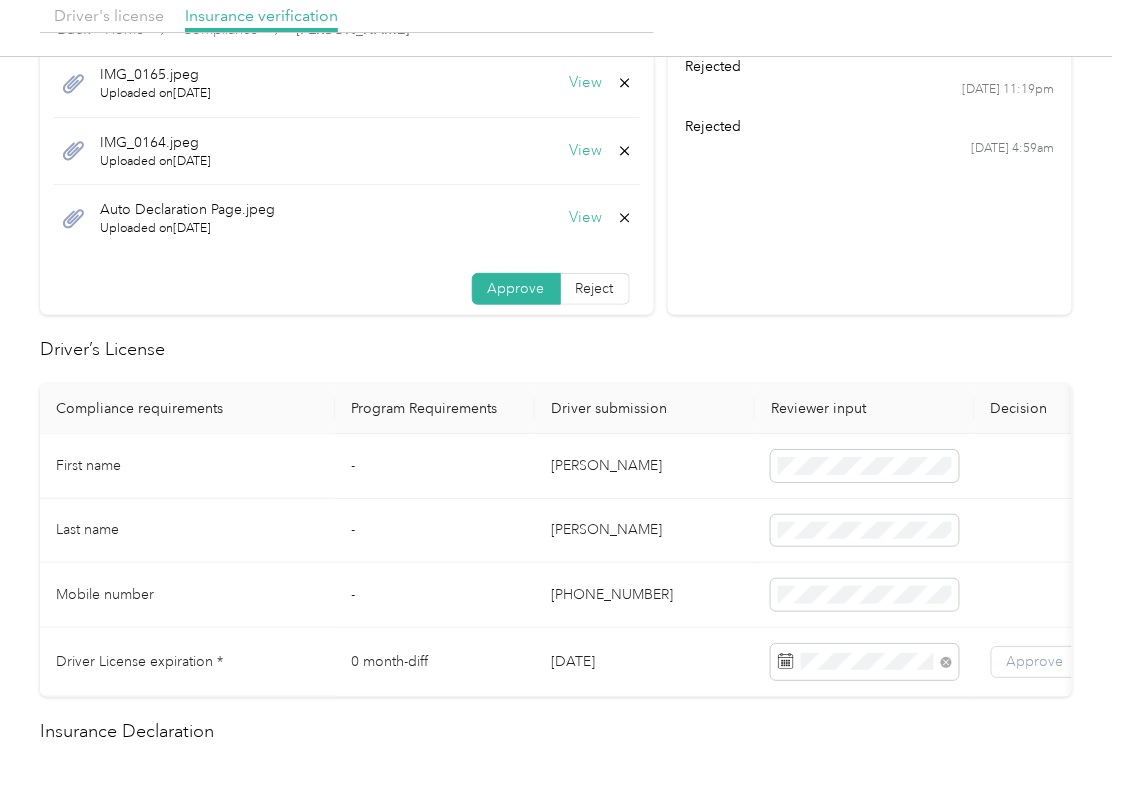 click on "Approve" at bounding box center [1035, 661] 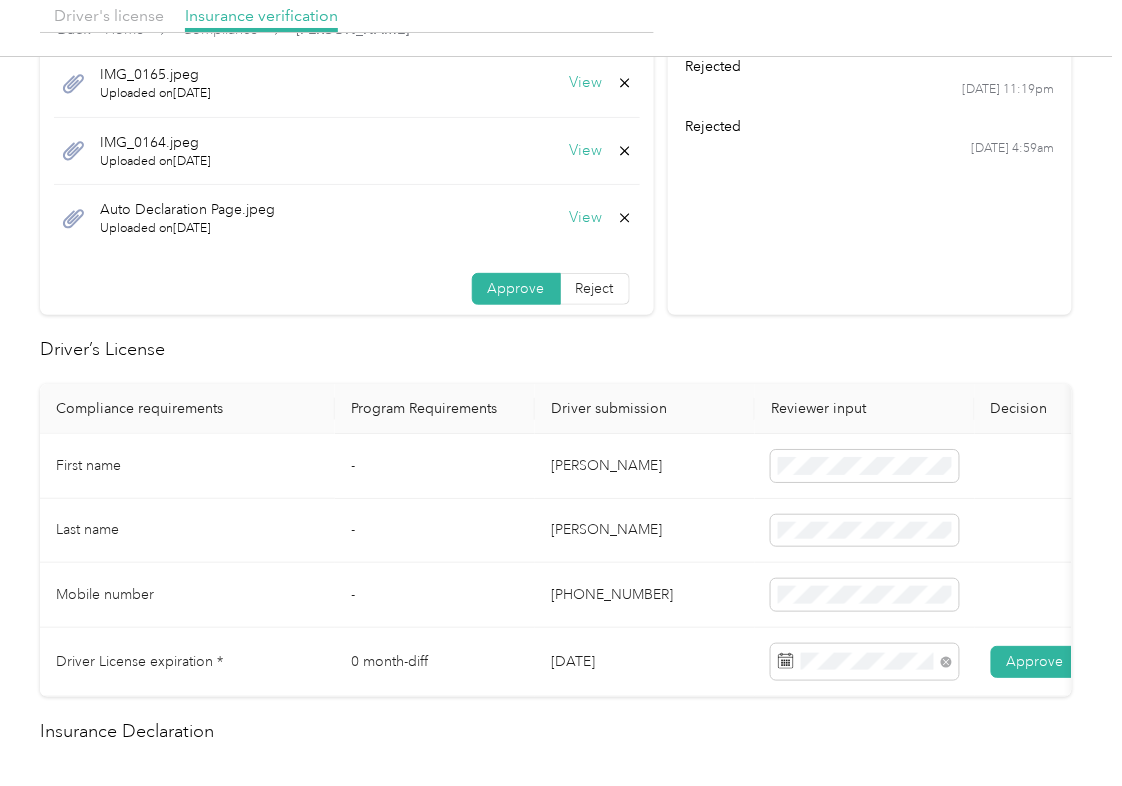 scroll, scrollTop: 0, scrollLeft: 160, axis: horizontal 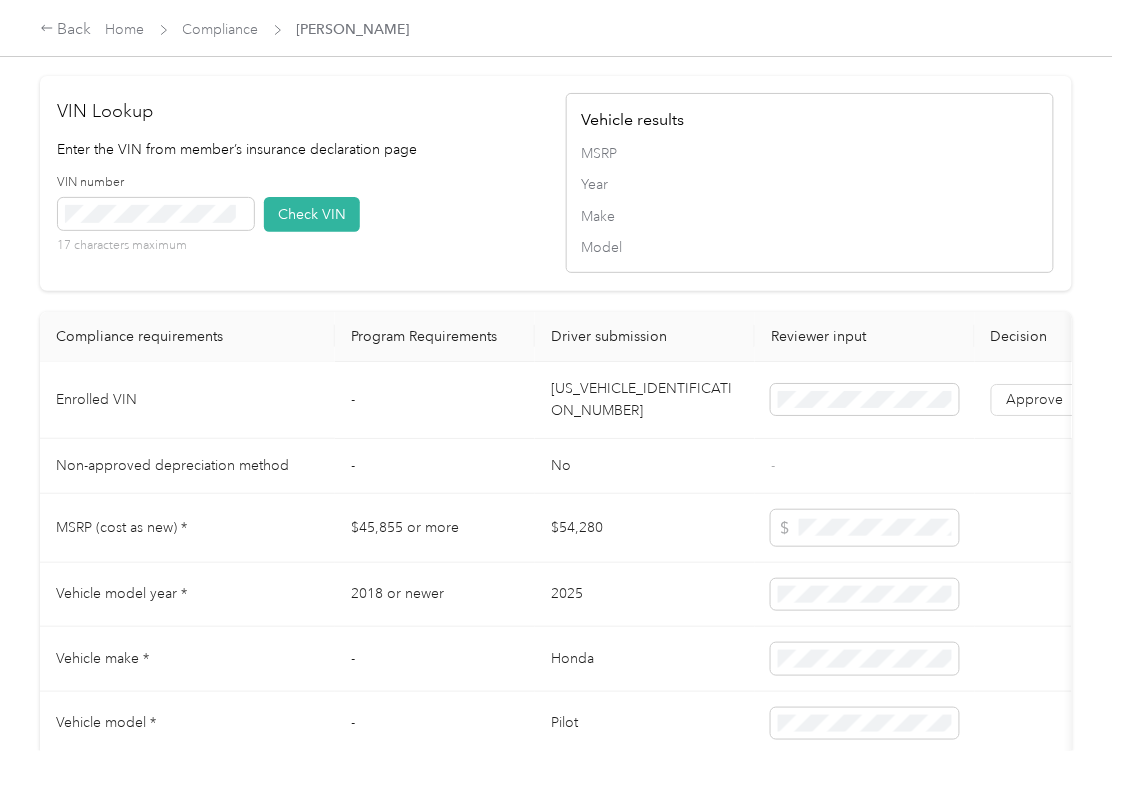 click on "[US_VEHICLE_IDENTIFICATION_NUMBER]" at bounding box center [645, 400] 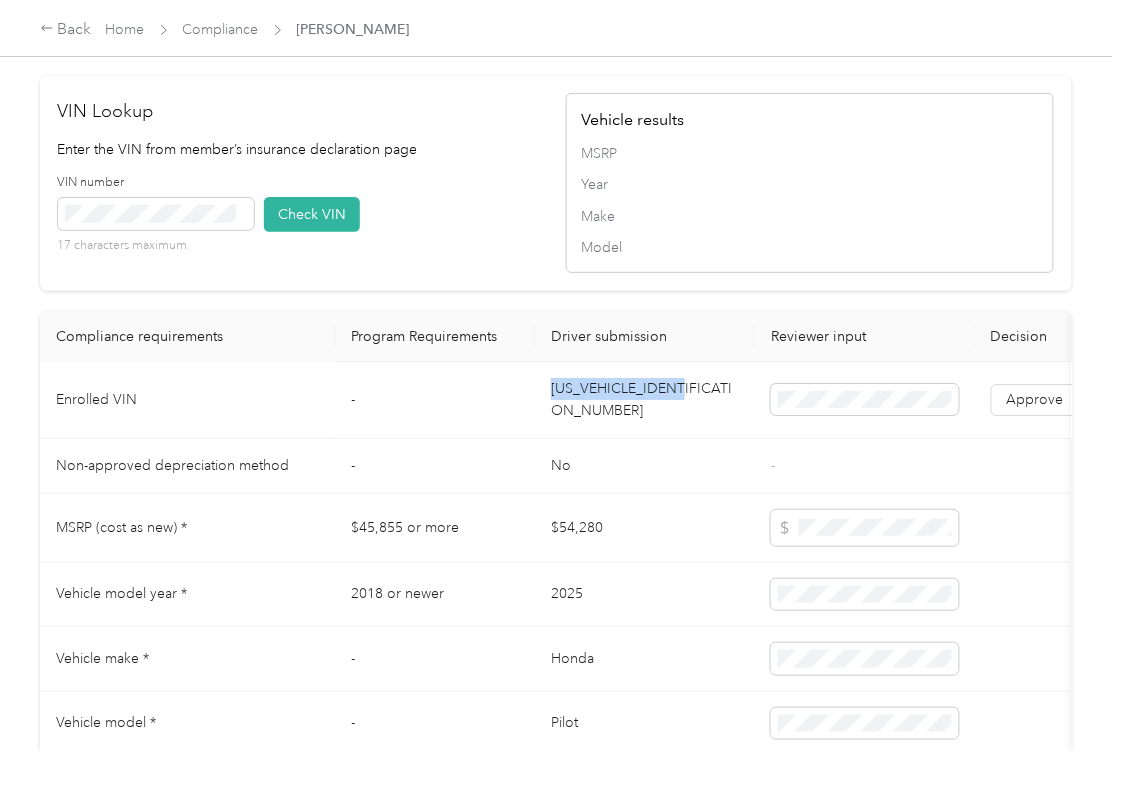 click on "[US_VEHICLE_IDENTIFICATION_NUMBER]" at bounding box center (645, 400) 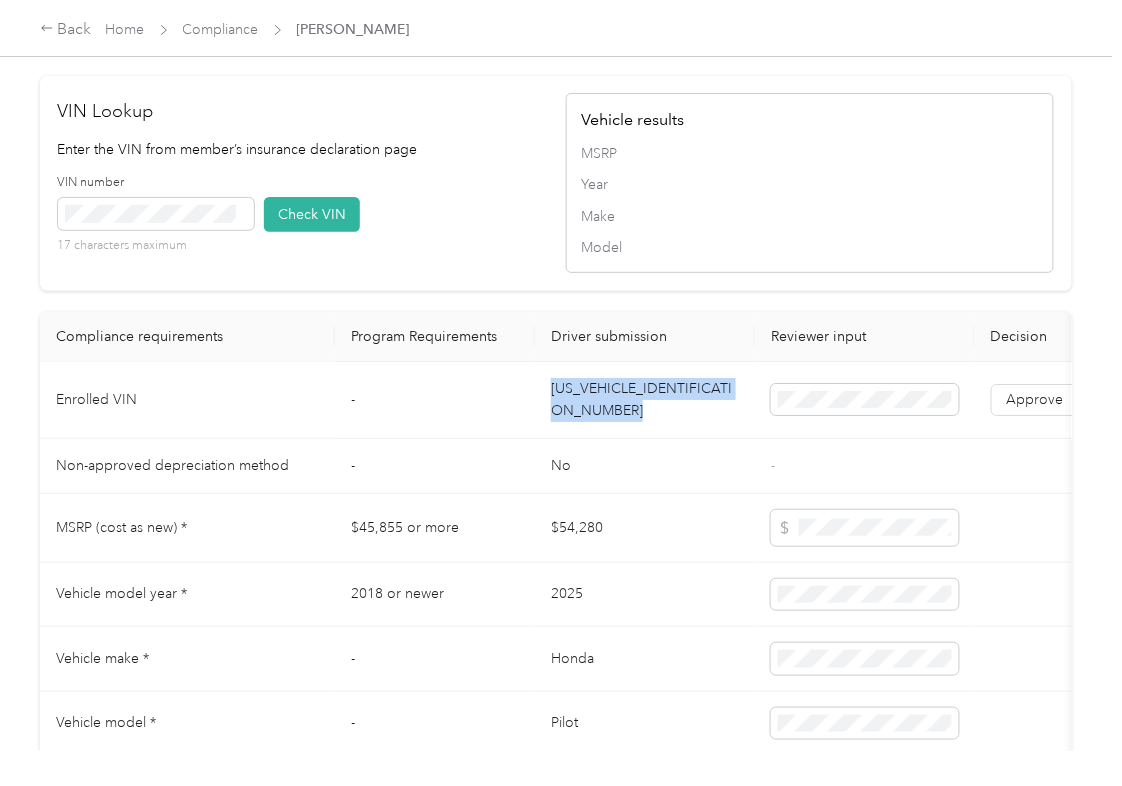 click on "[US_VEHICLE_IDENTIFICATION_NUMBER]" at bounding box center (645, 400) 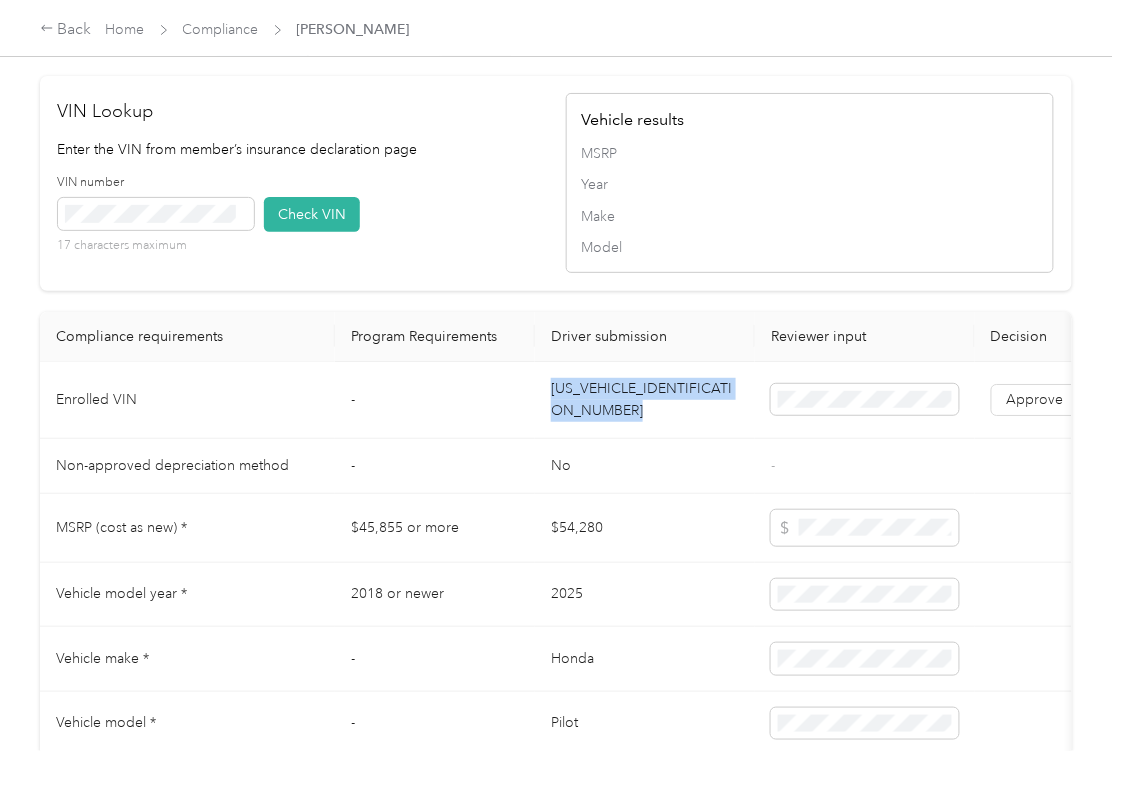 drag, startPoint x: 468, startPoint y: 229, endPoint x: 250, endPoint y: 244, distance: 218.51544 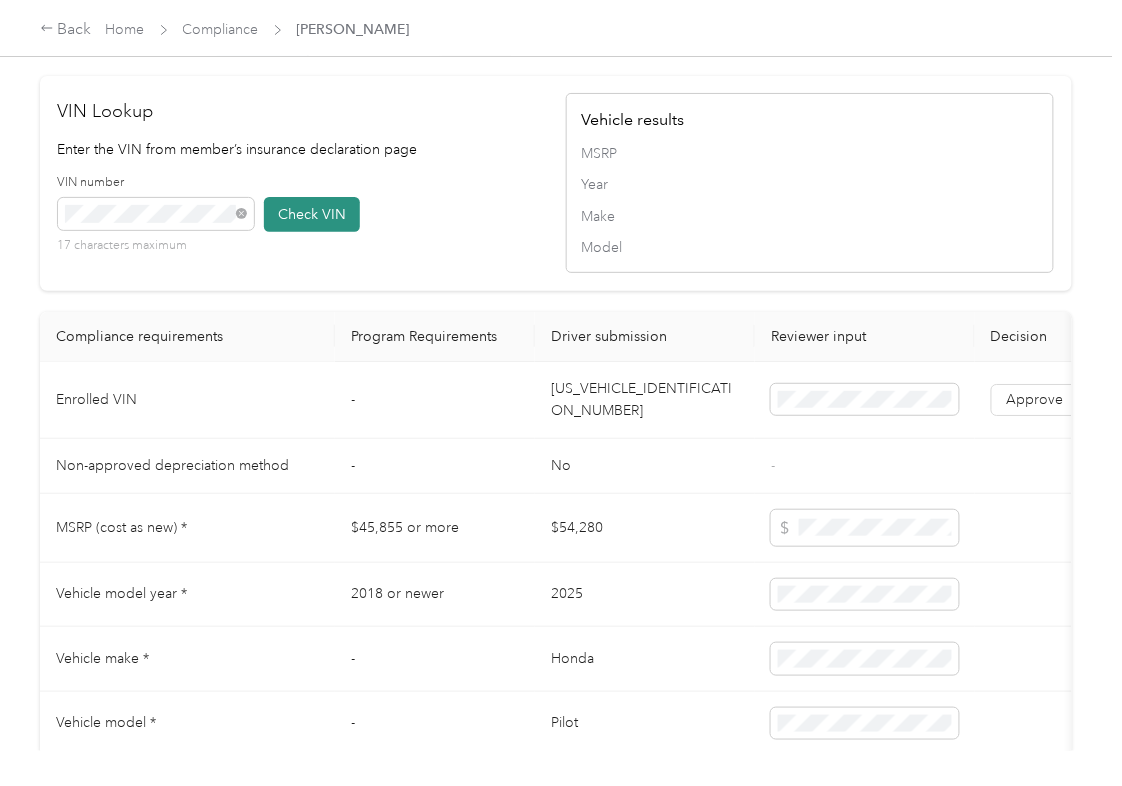 type 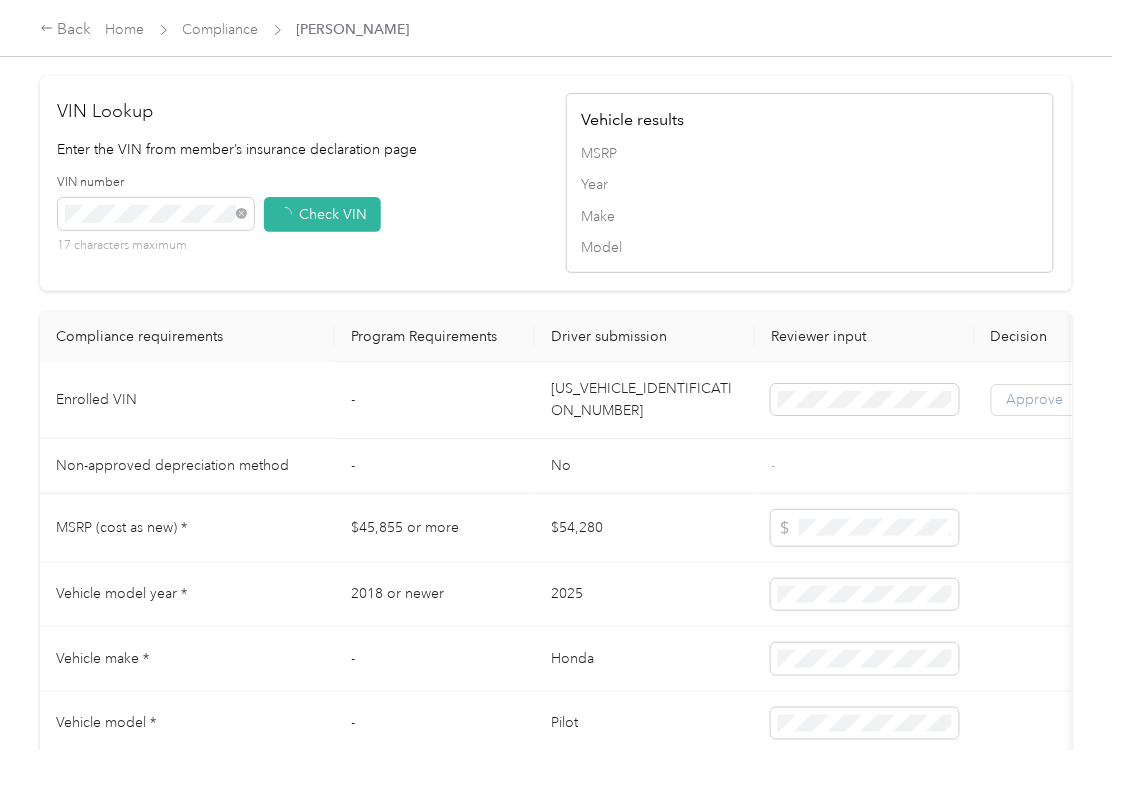 click on "Approve" at bounding box center [1035, 399] 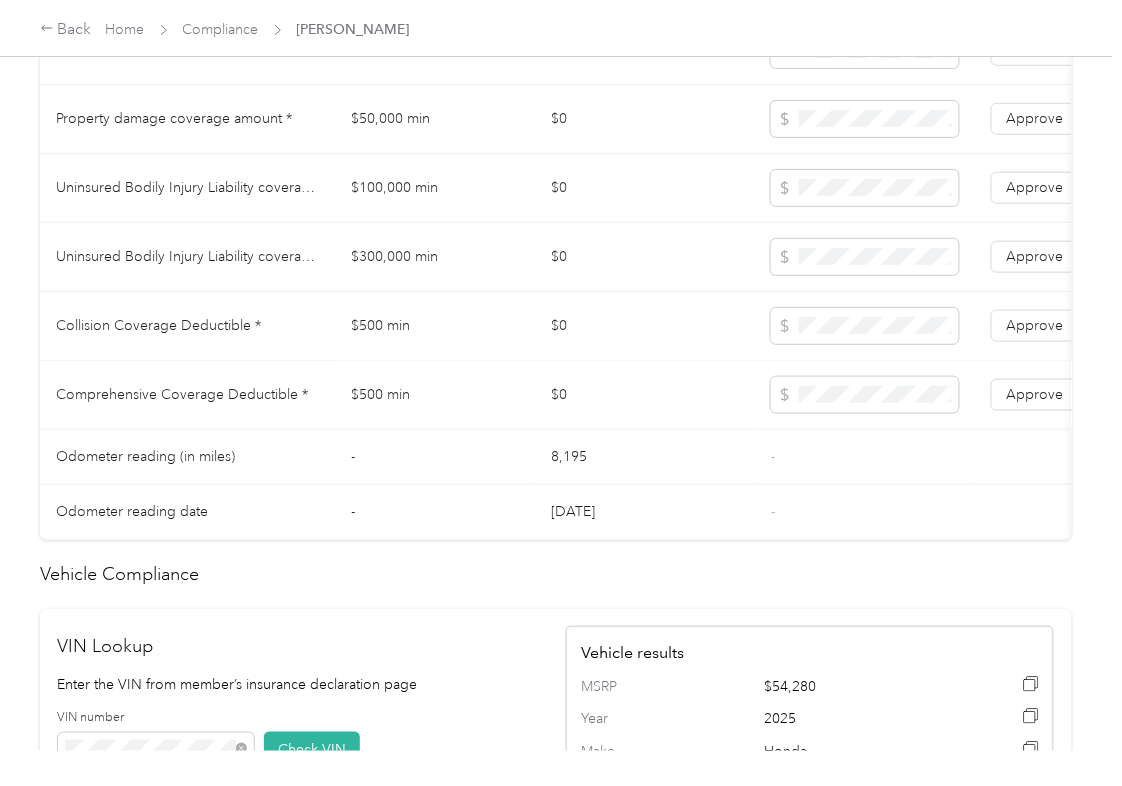 scroll, scrollTop: 1200, scrollLeft: 0, axis: vertical 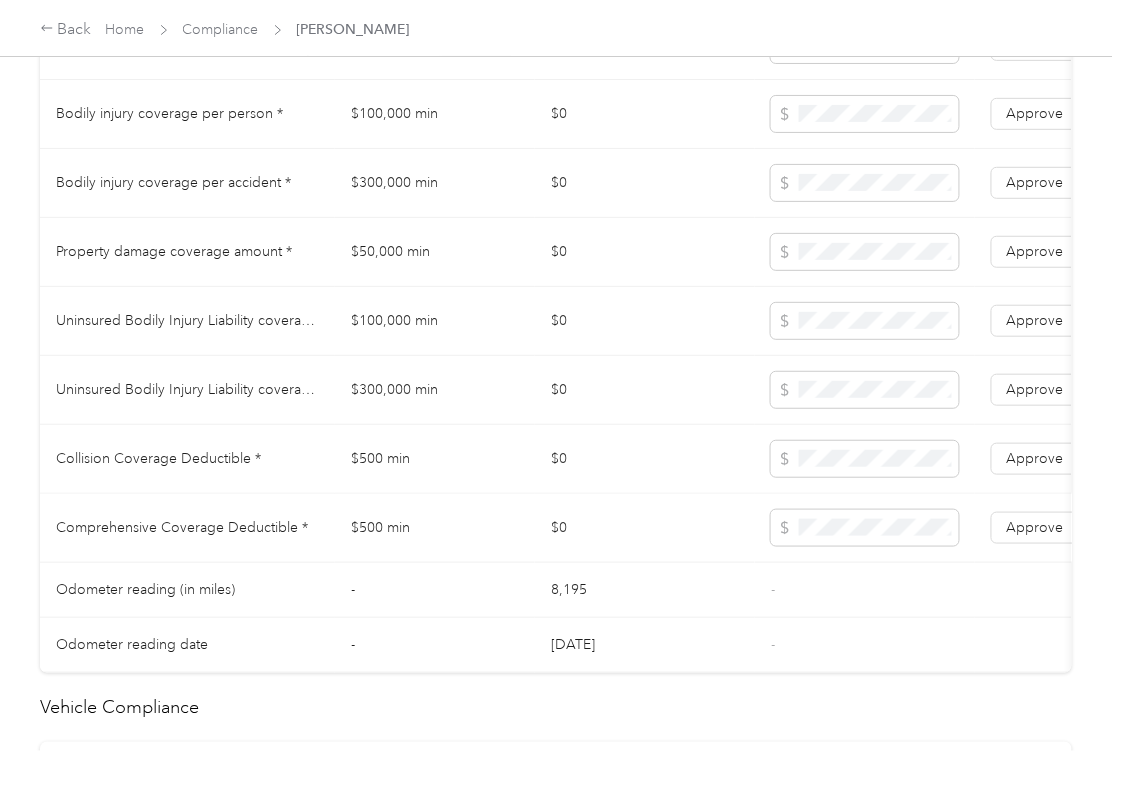 click on "$0" at bounding box center (645, 321) 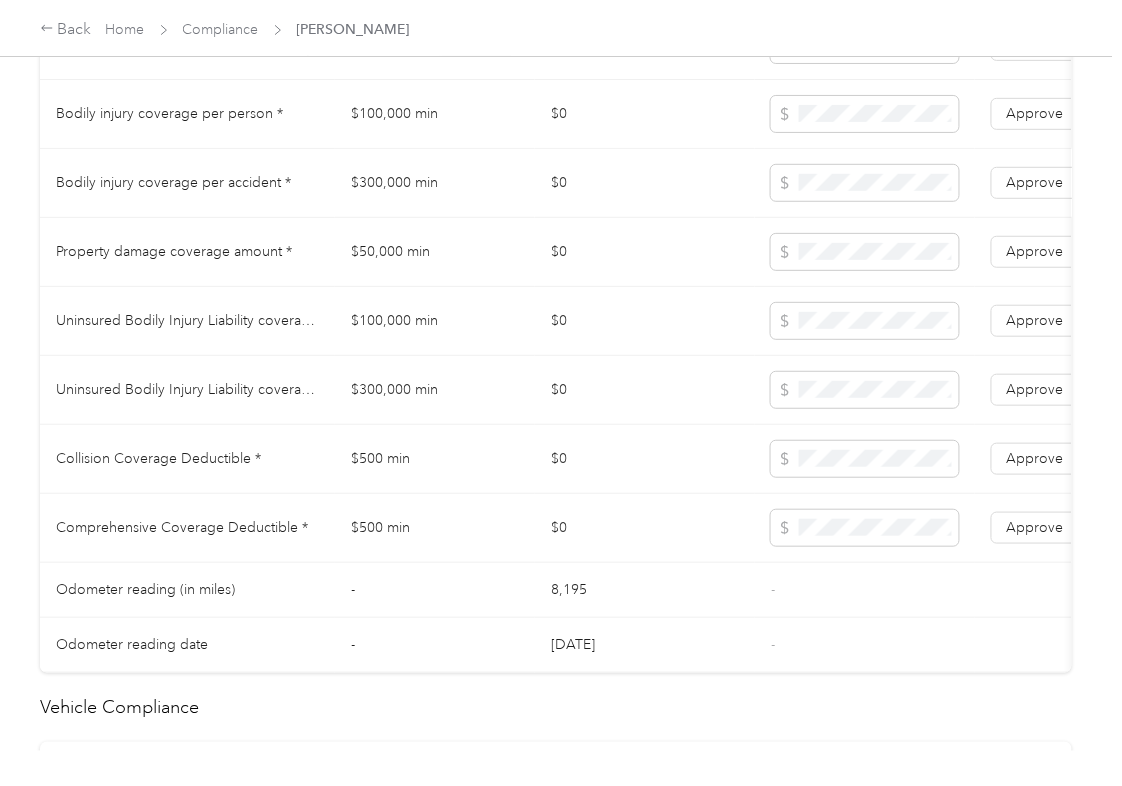 click on "$100,000 min" at bounding box center (435, 114) 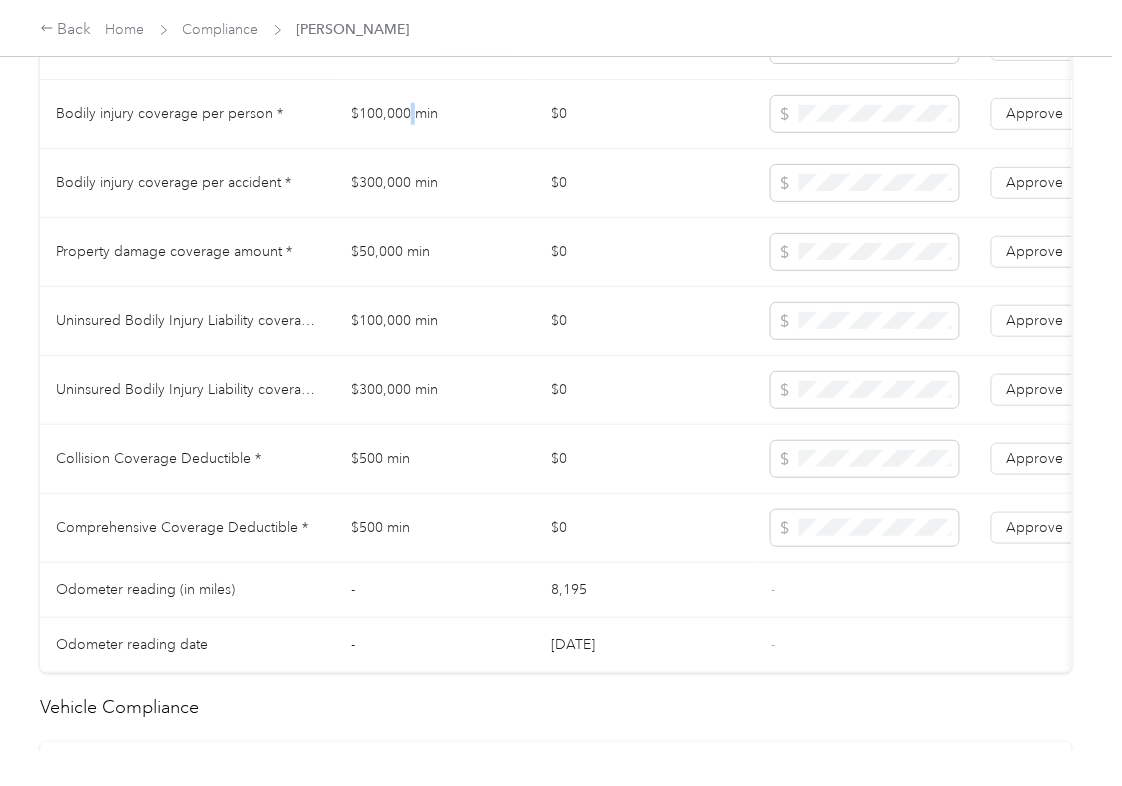 click on "$100,000 min" at bounding box center [435, 114] 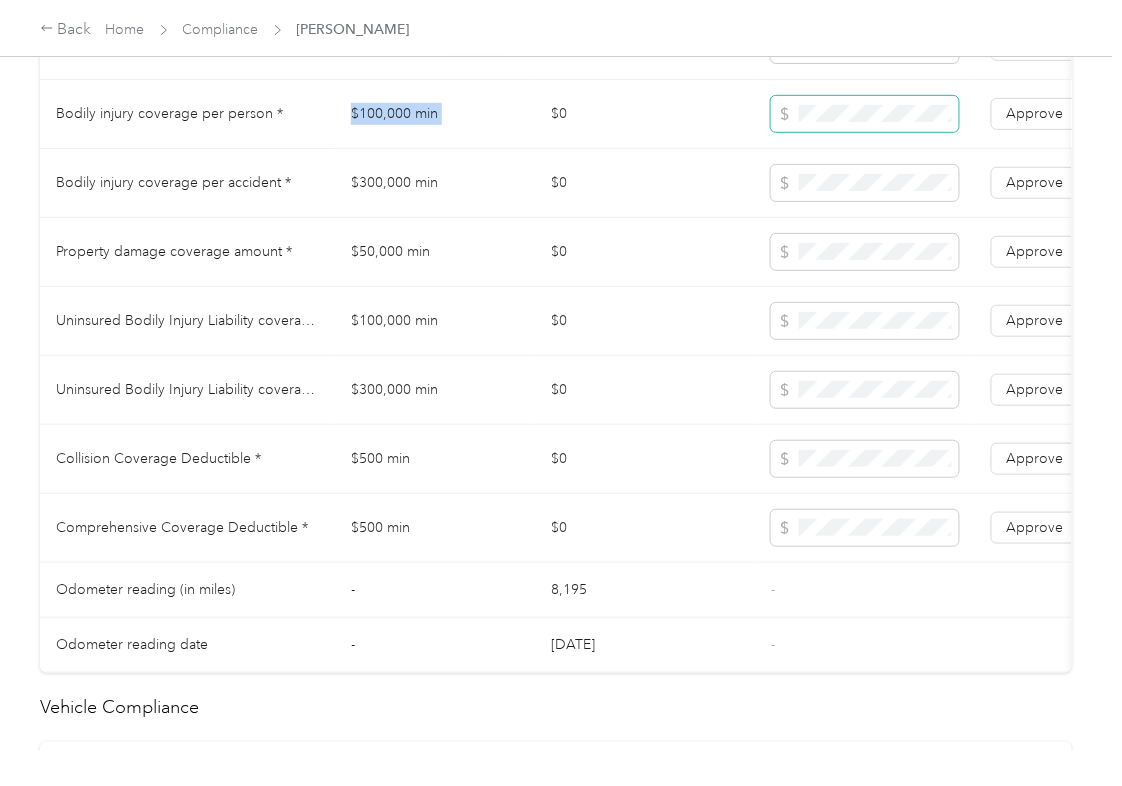 copy on "$100,000 min" 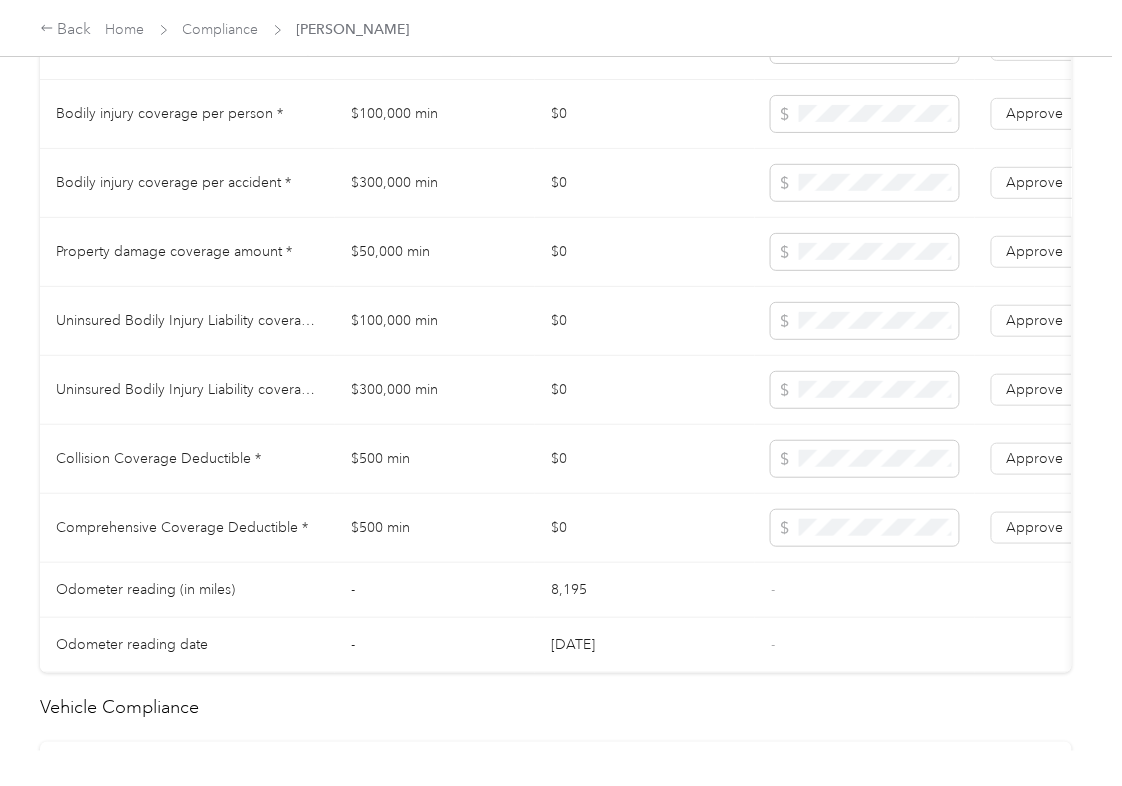 click on "$300,000 min" at bounding box center (435, 183) 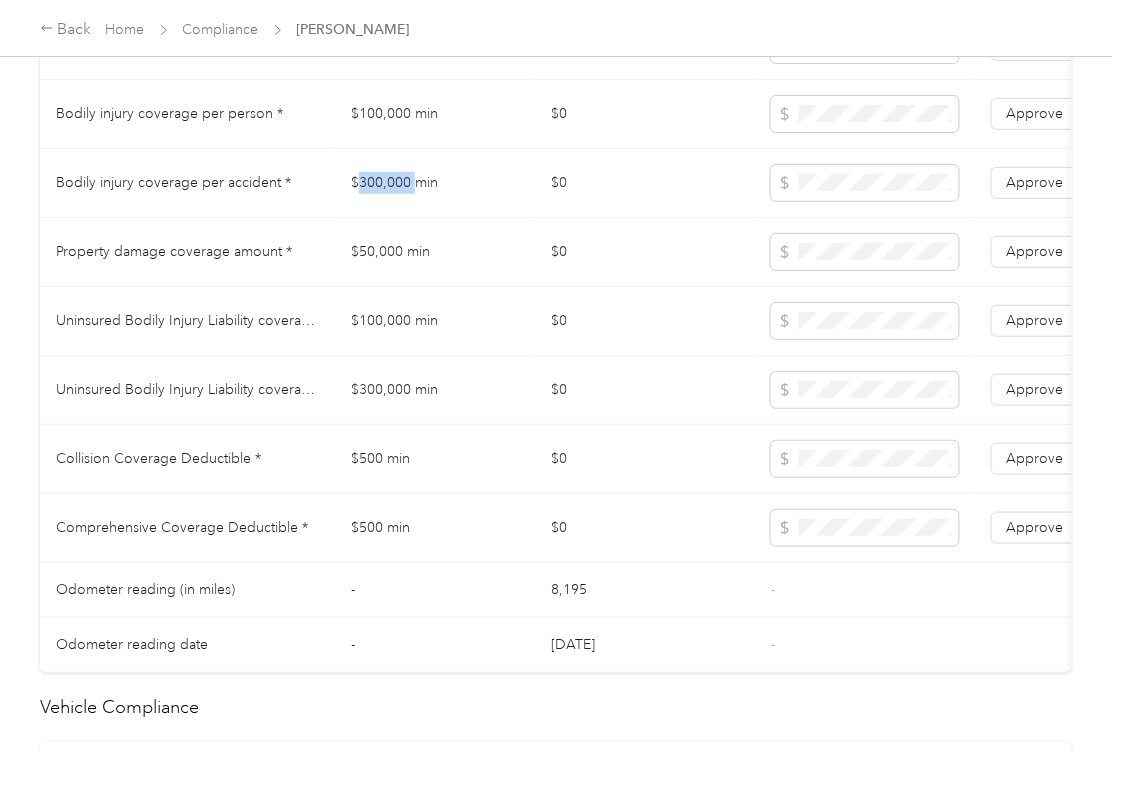 click on "$300,000 min" at bounding box center [435, 183] 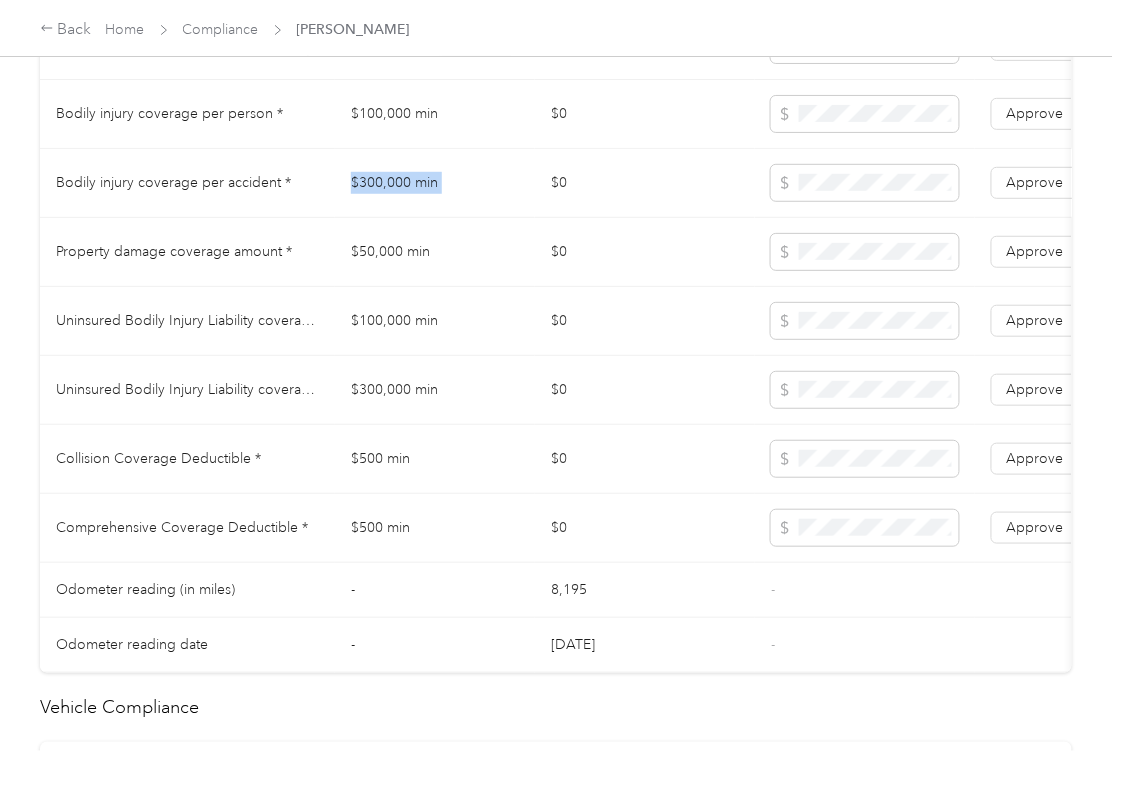 click on "$300,000 min" at bounding box center [435, 183] 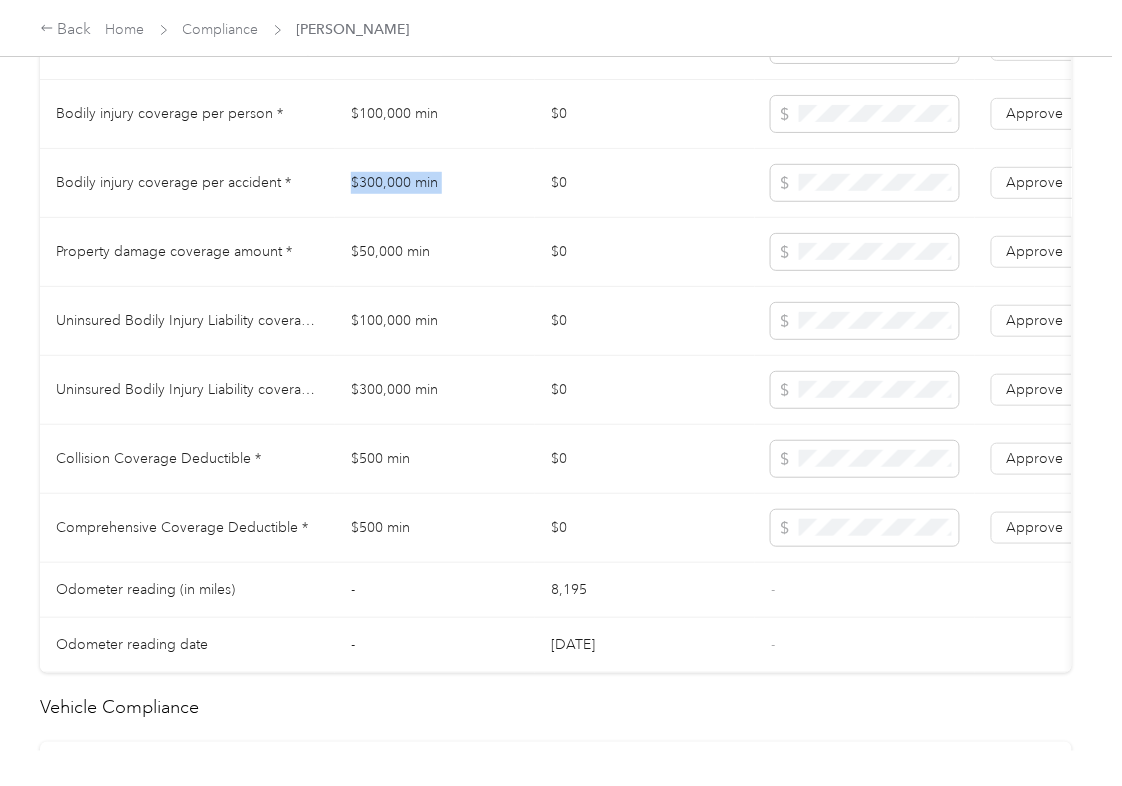 copy on "$300,000 min" 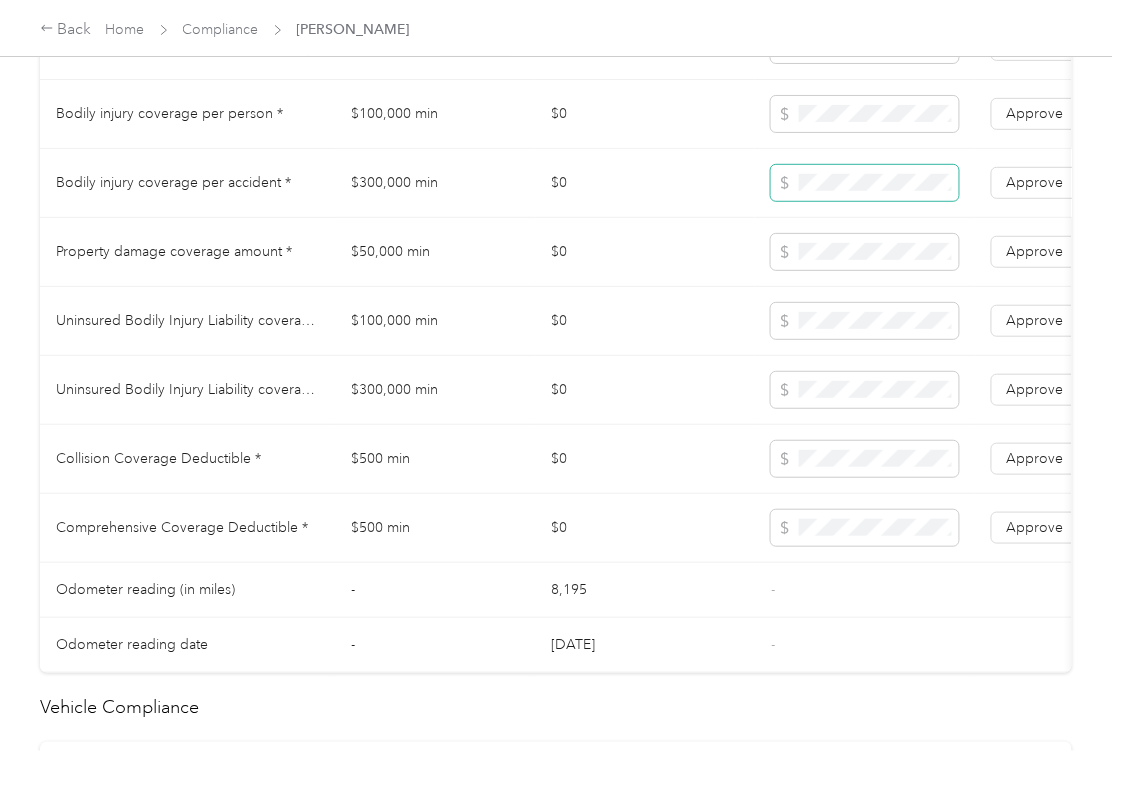 click at bounding box center (865, 183) 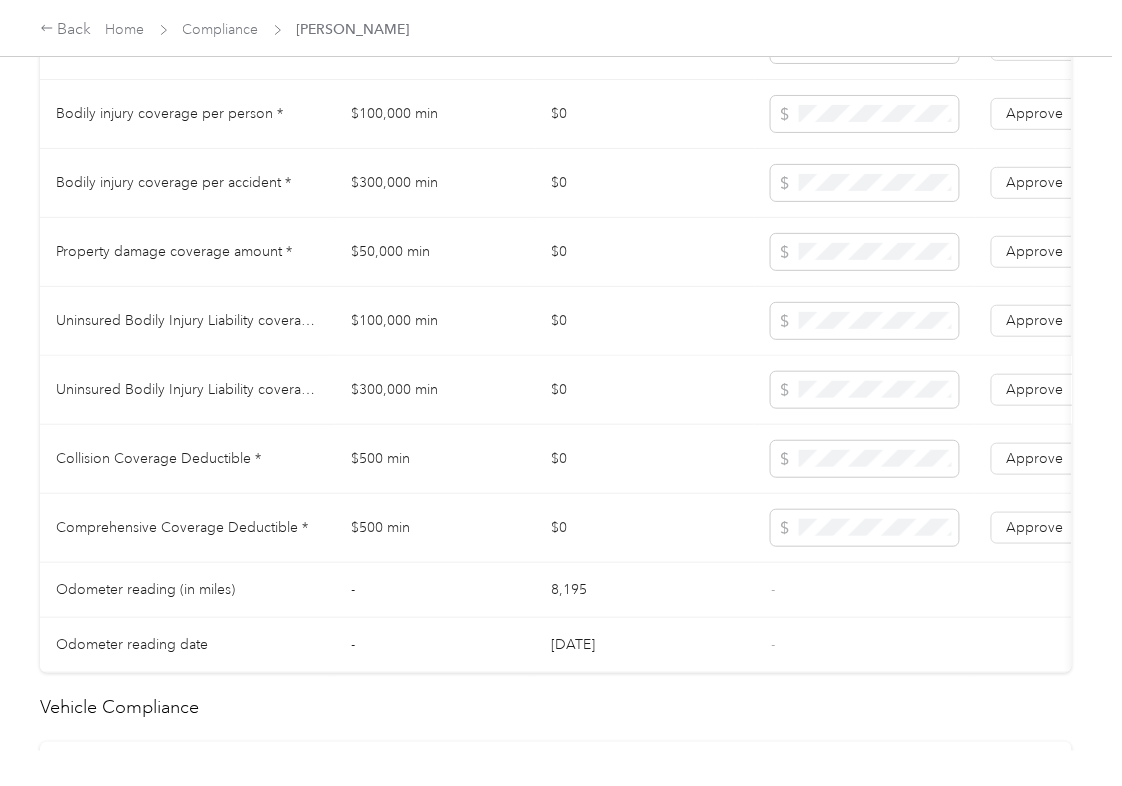 click on "$0" at bounding box center (645, 390) 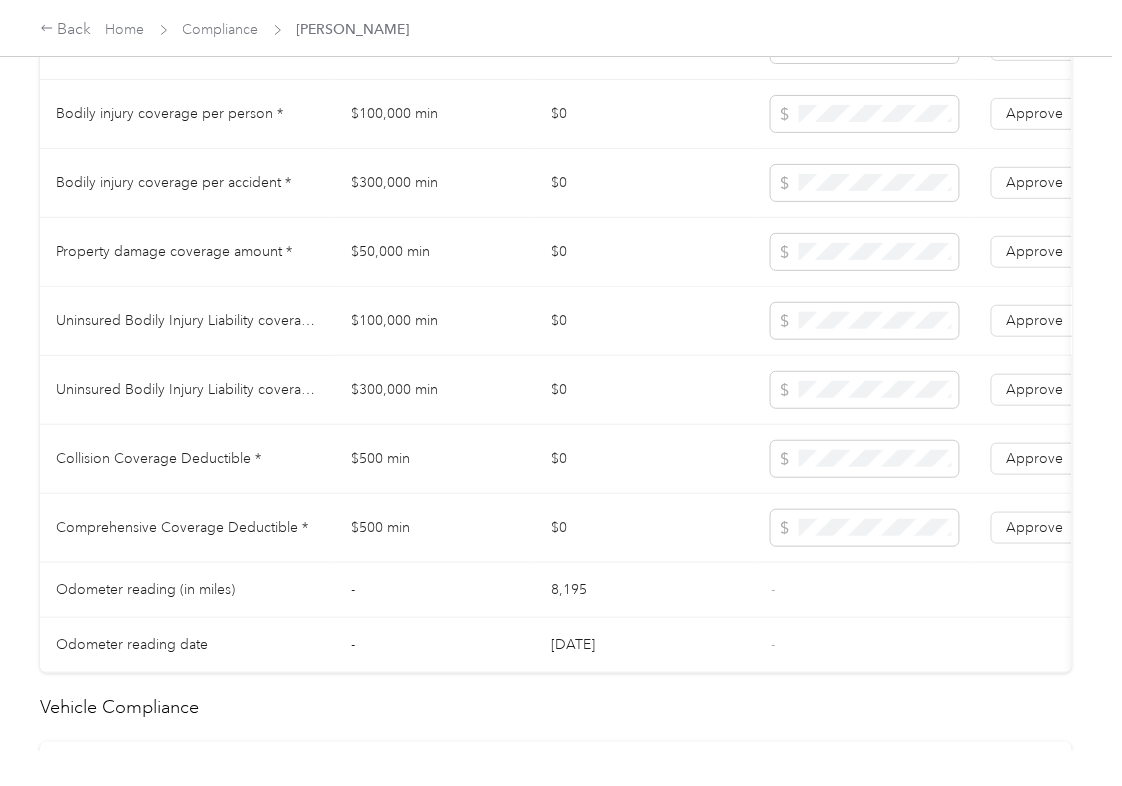 click on "$100,000 min" at bounding box center [435, 321] 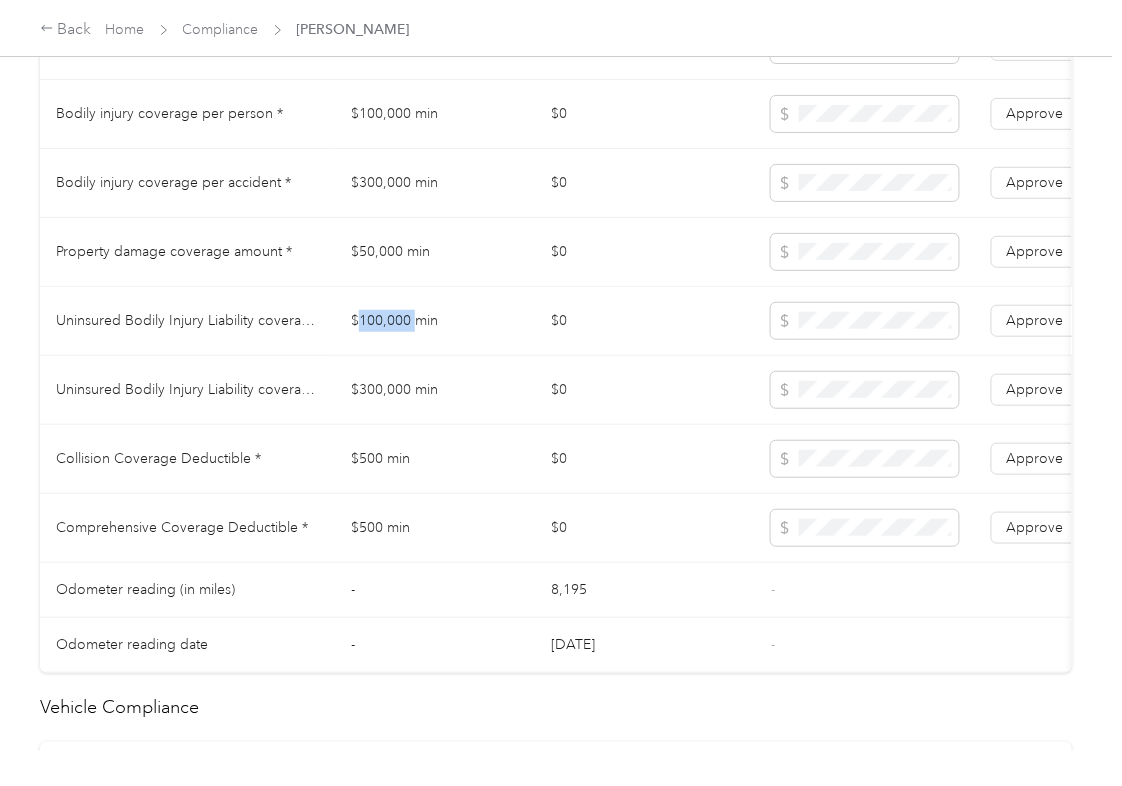 click on "$100,000 min" at bounding box center (435, 321) 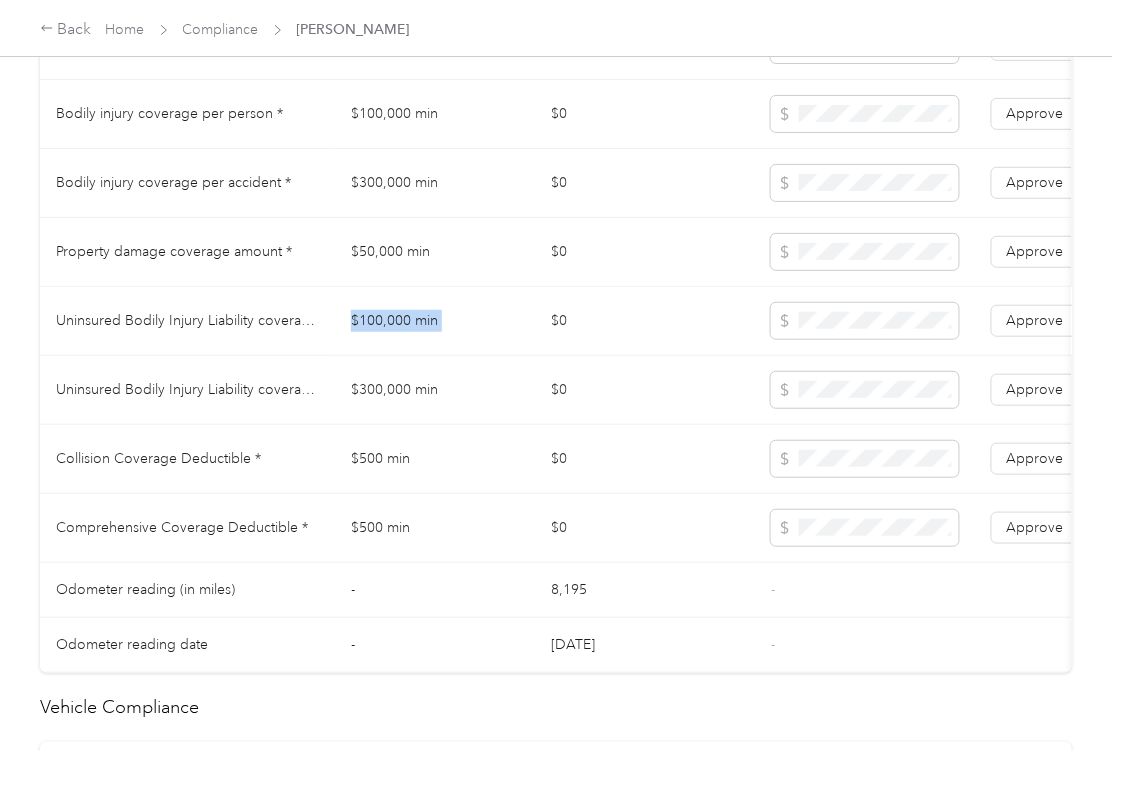 click on "$100,000 min" at bounding box center (435, 321) 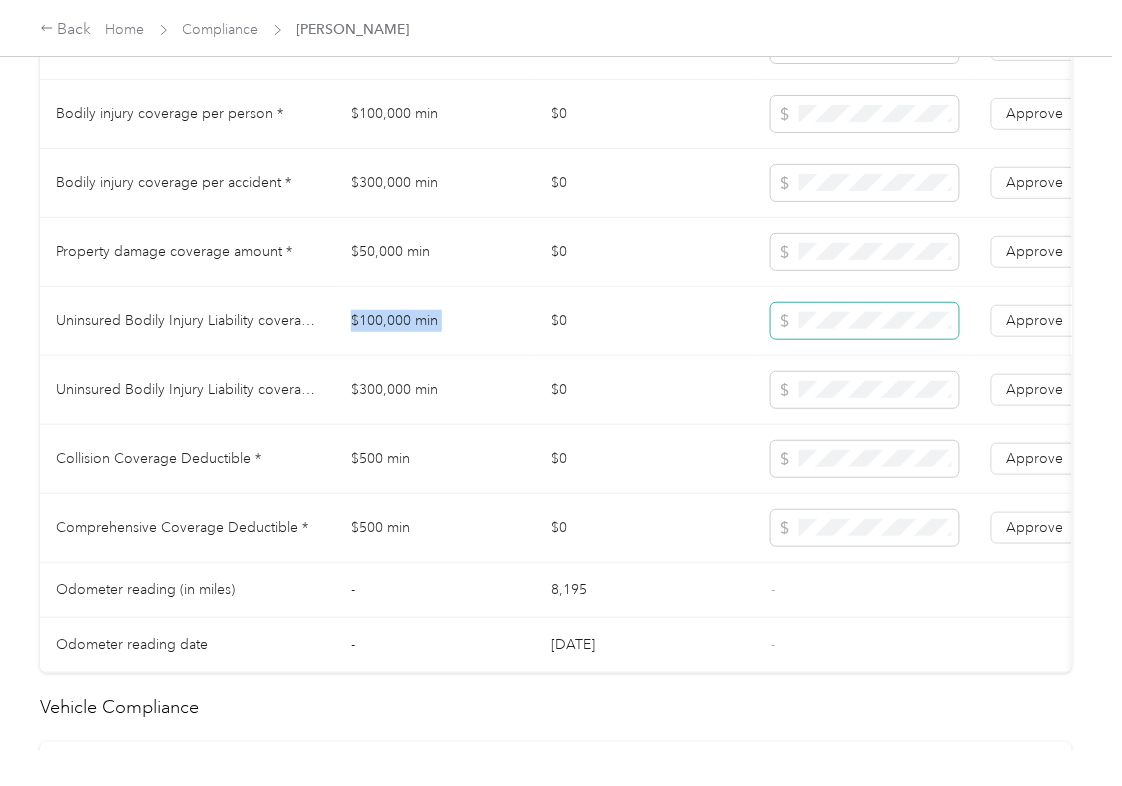 copy on "$100,000 min" 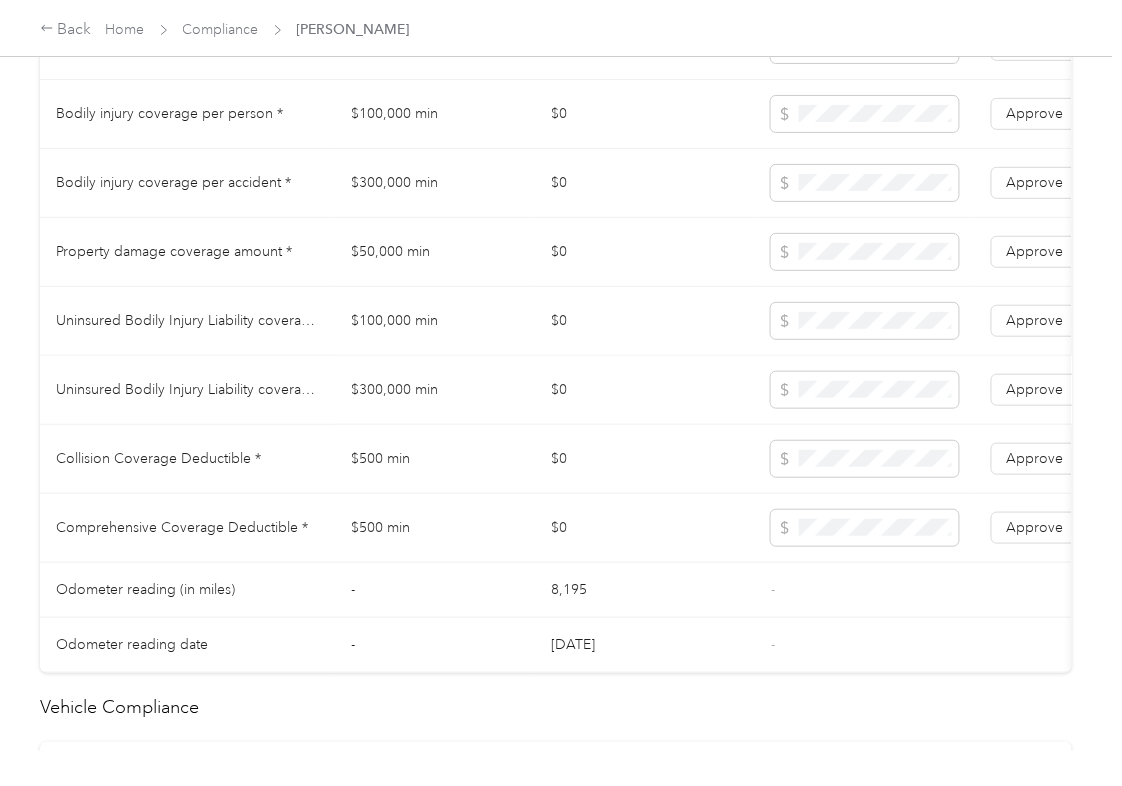 click on "$300,000 min" at bounding box center [435, 390] 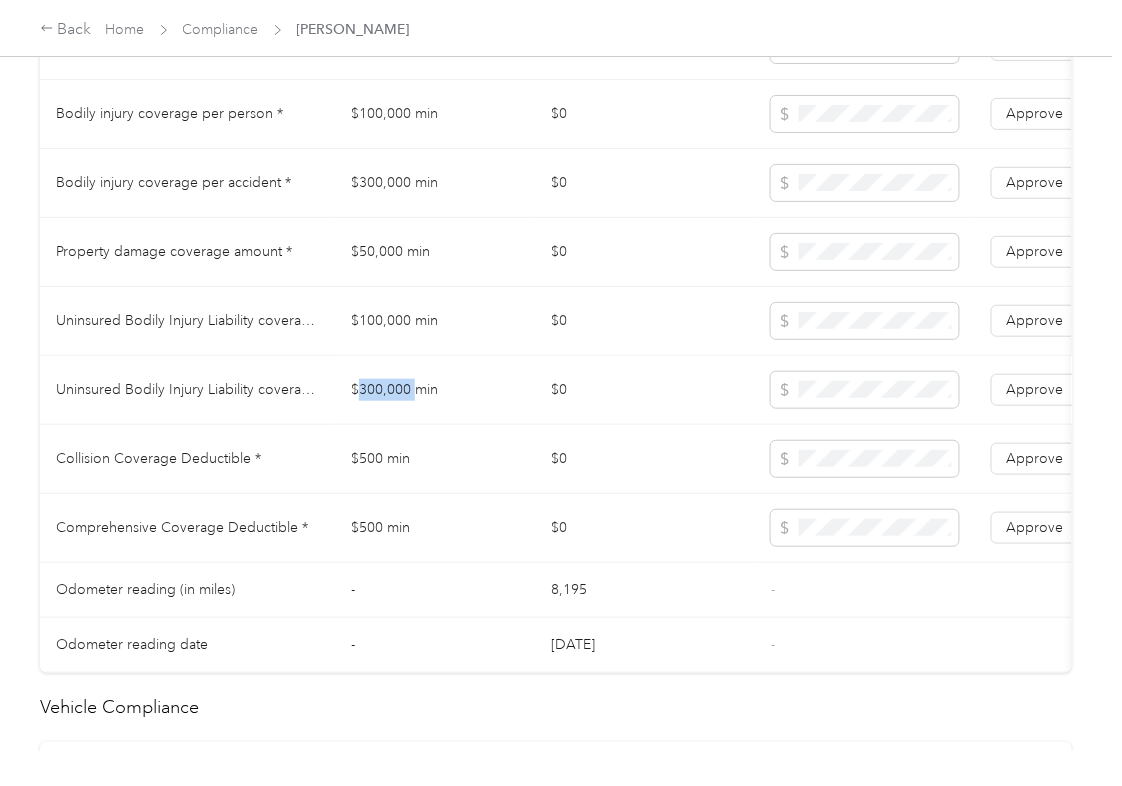click on "$300,000 min" at bounding box center (435, 390) 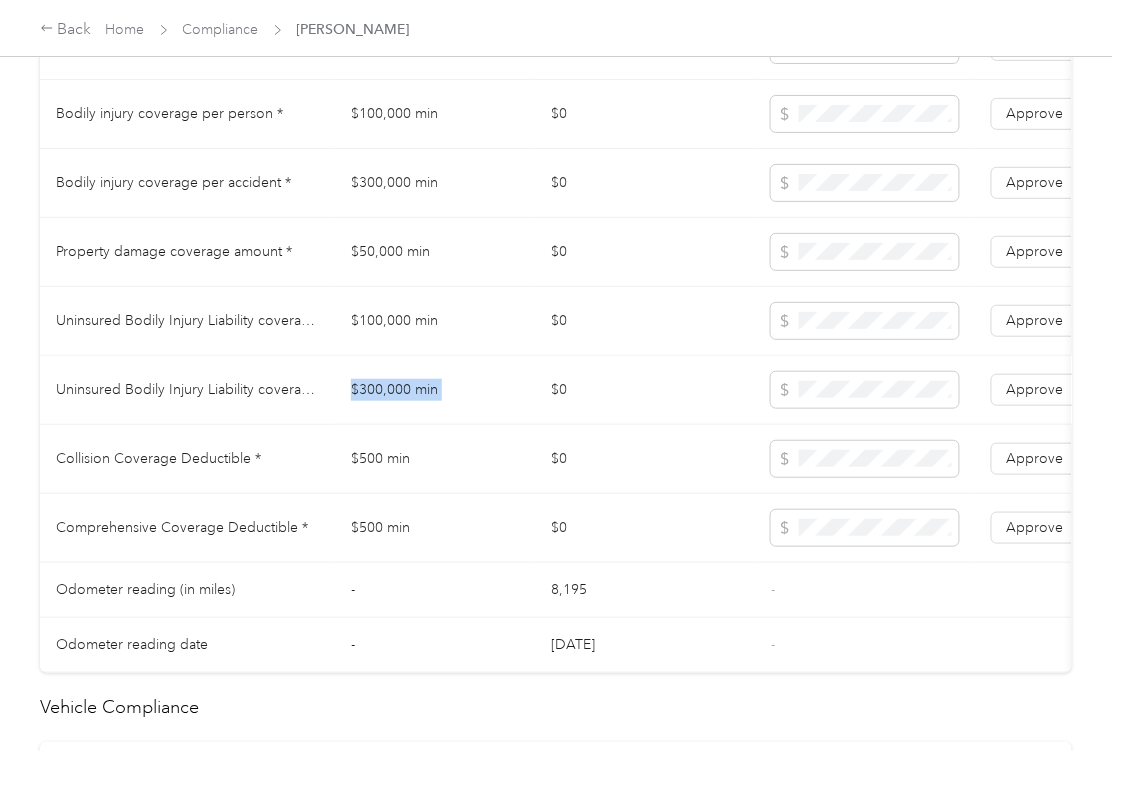 click on "$300,000 min" at bounding box center (435, 390) 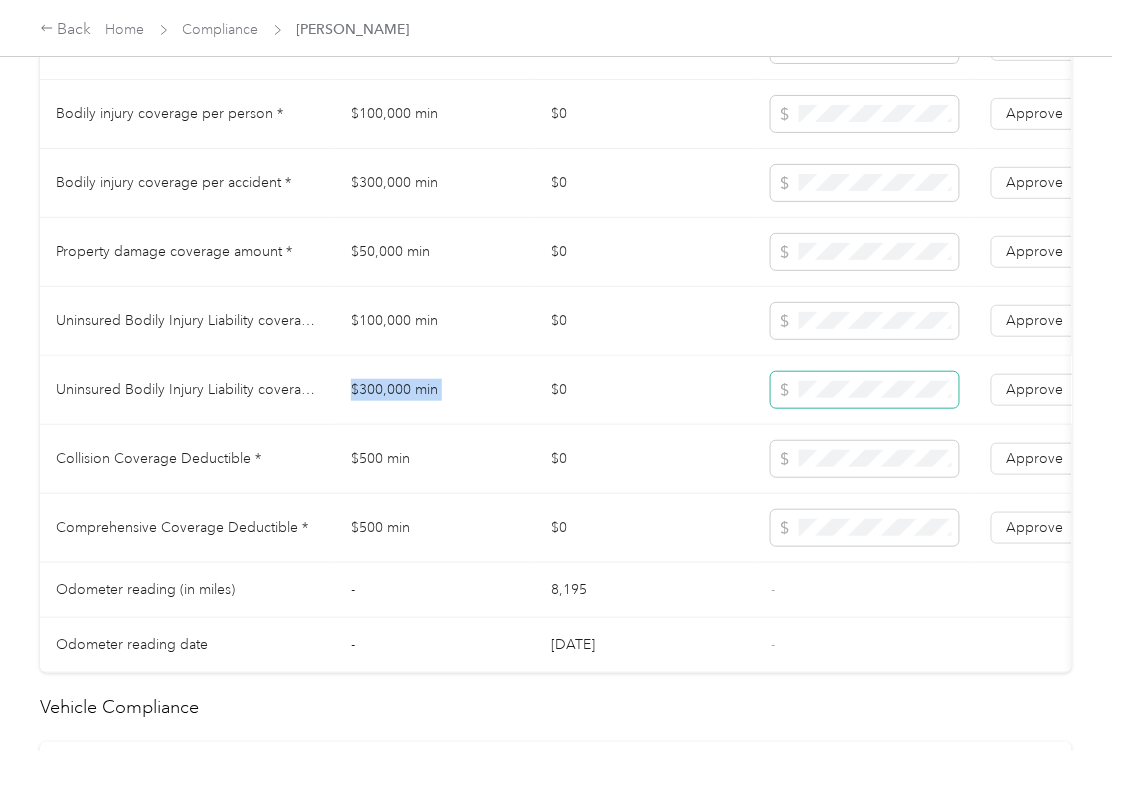 copy on "$300,000 min" 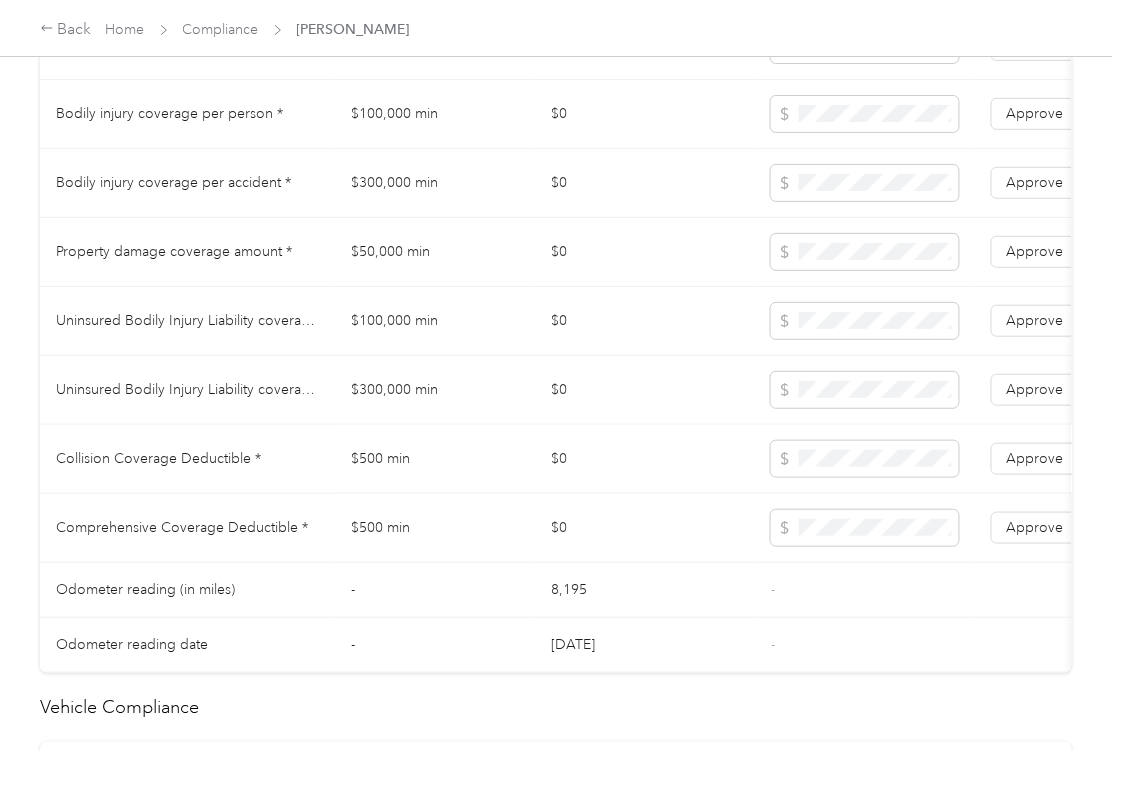 click on "$500 min" at bounding box center [435, 459] 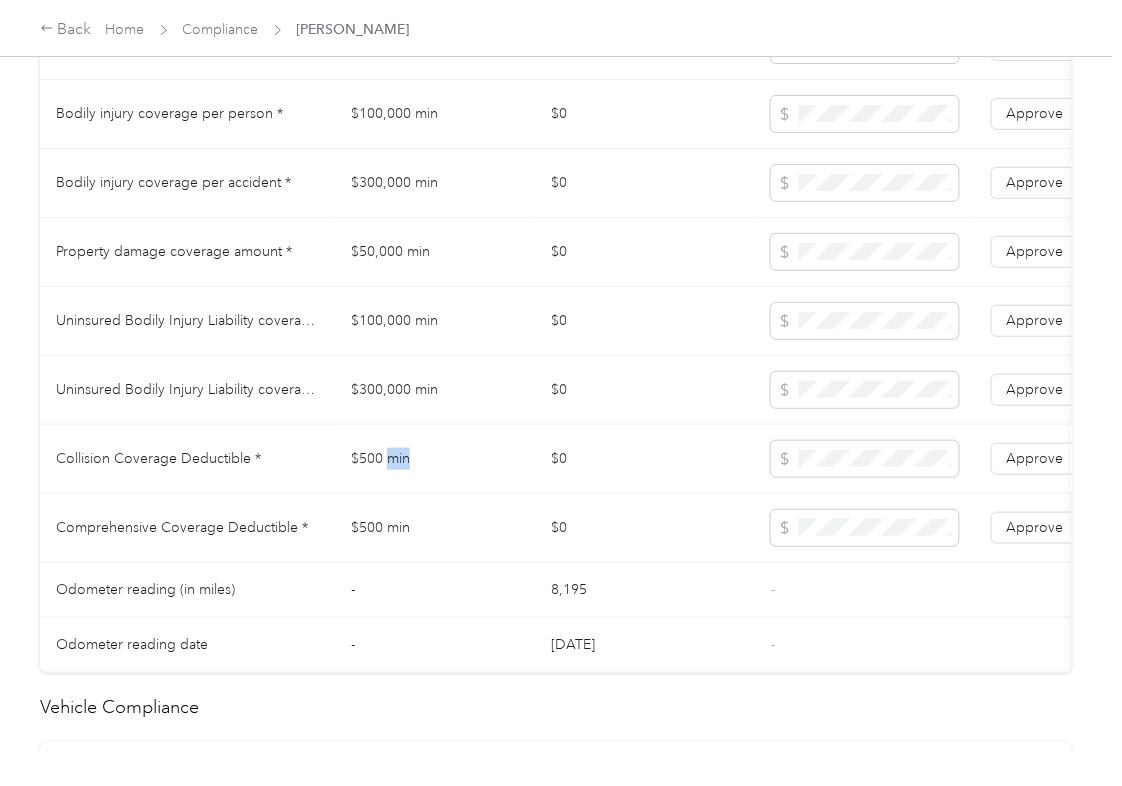 click on "$500 min" at bounding box center [435, 459] 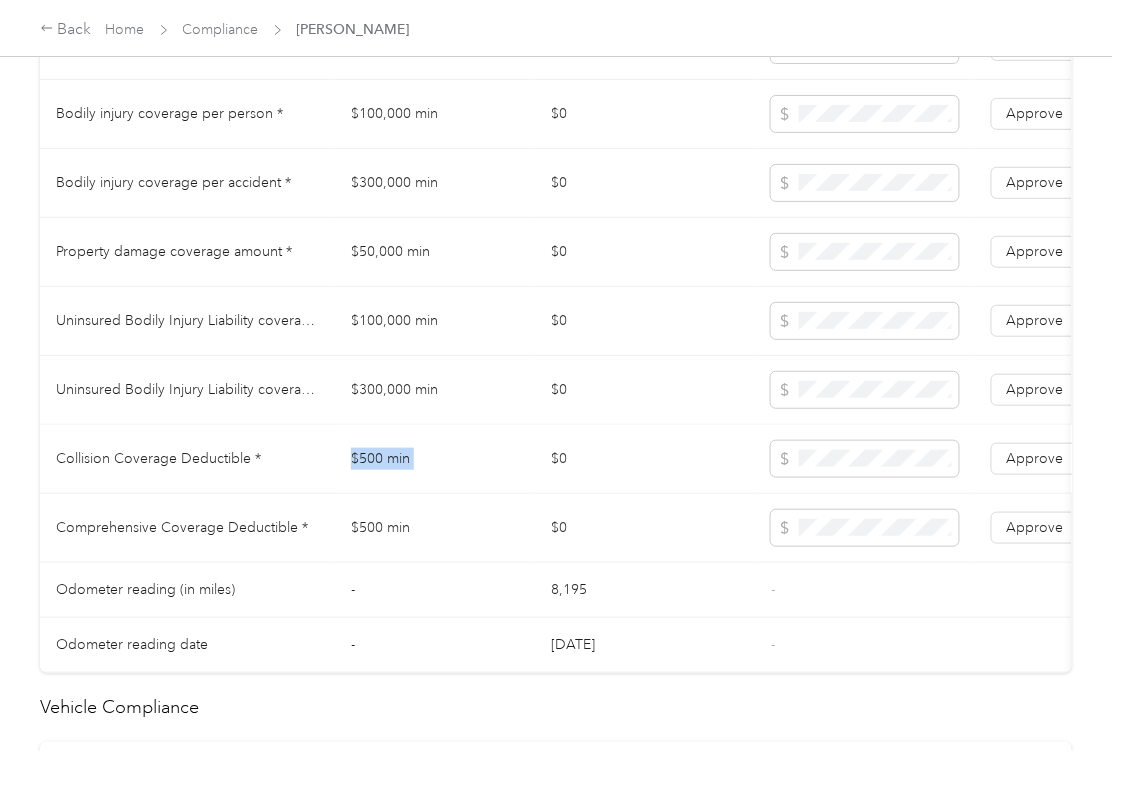 click on "$500 min" at bounding box center [435, 459] 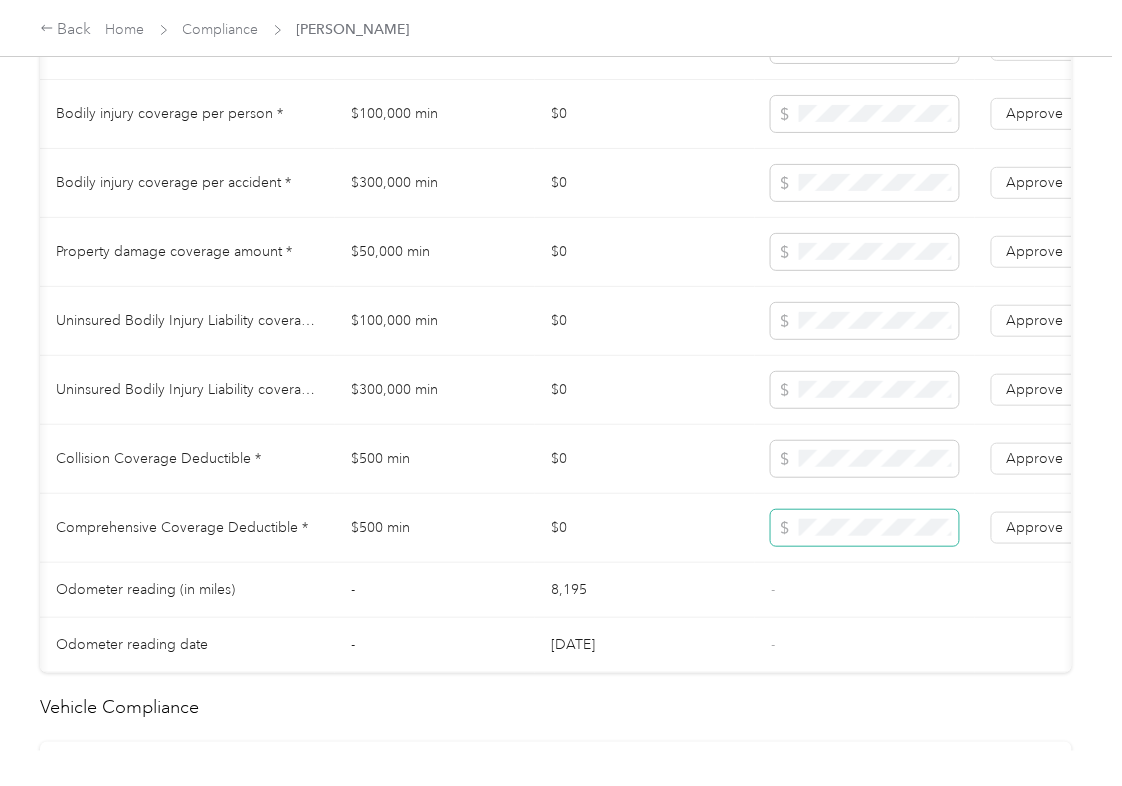 scroll, scrollTop: 0, scrollLeft: 326, axis: horizontal 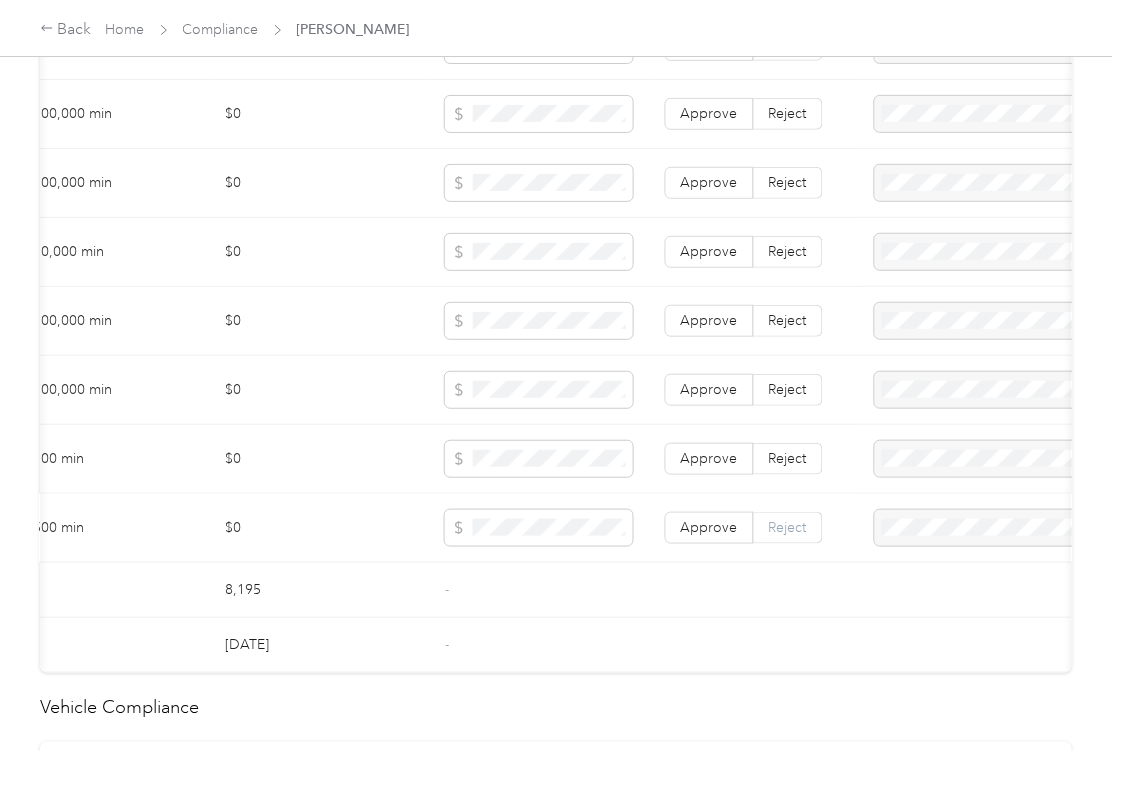 click on "Reject" at bounding box center [788, 527] 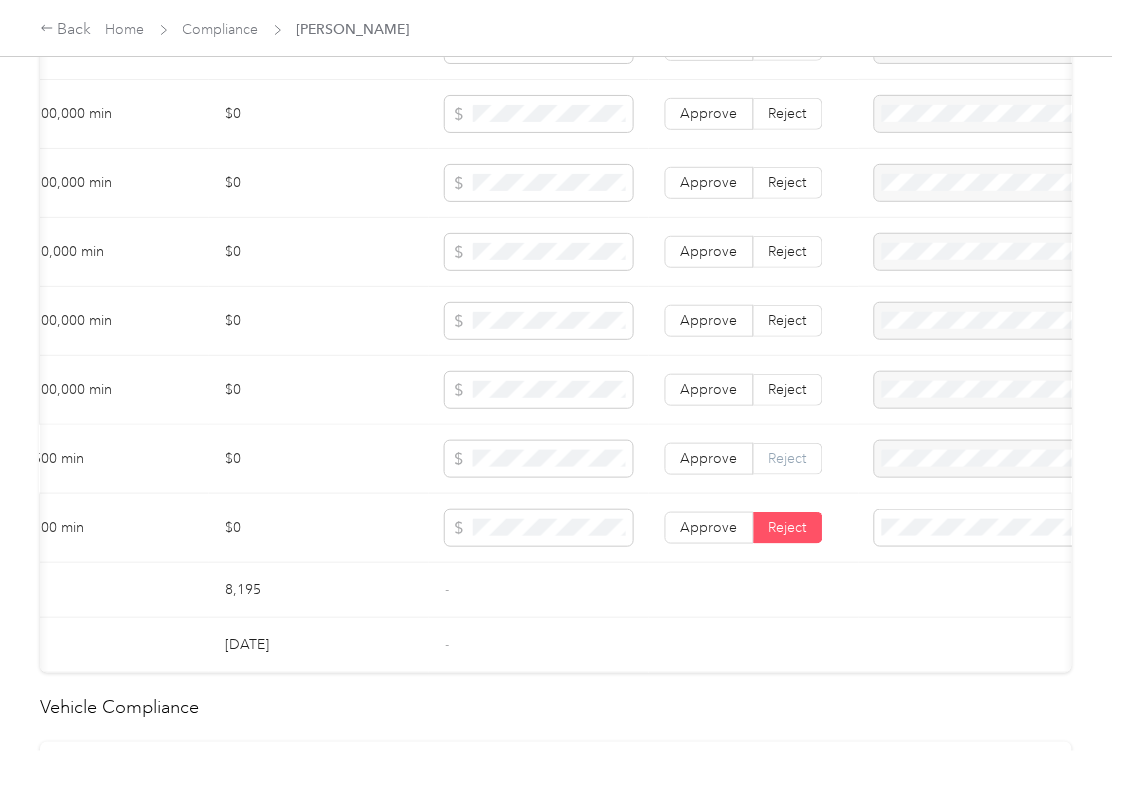 drag, startPoint x: 804, startPoint y: 490, endPoint x: 856, endPoint y: 489, distance: 52.009613 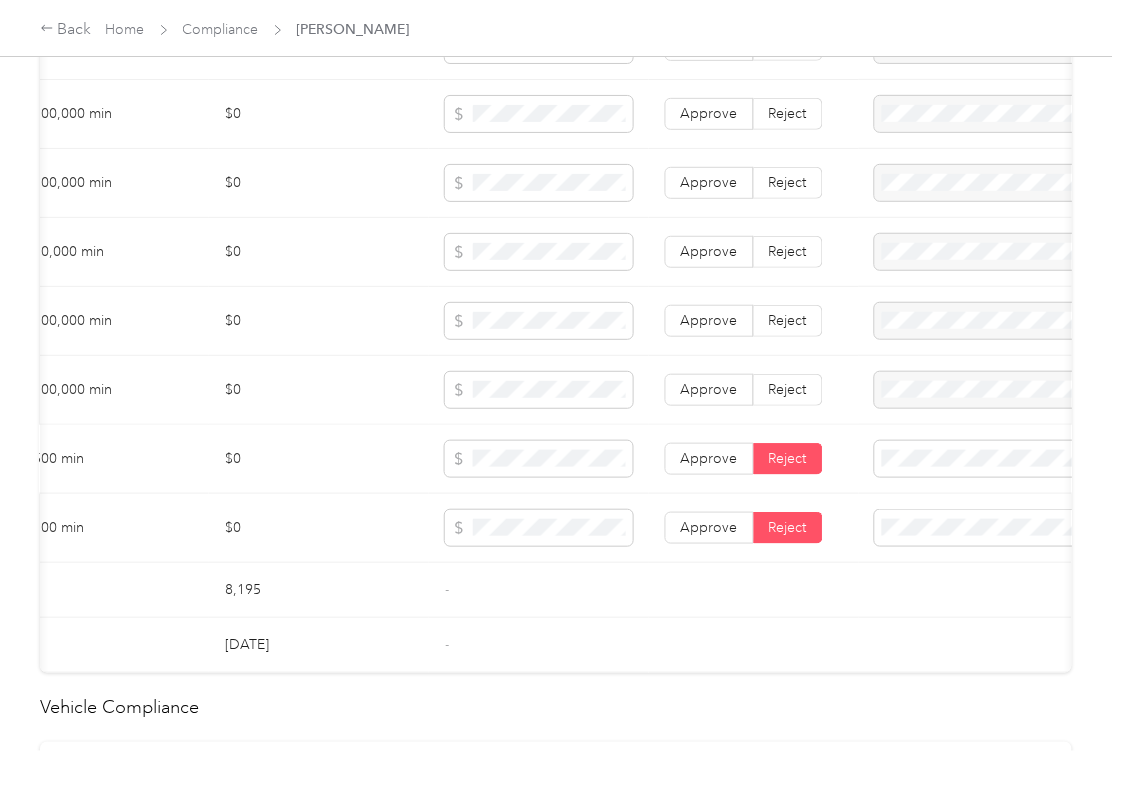 click on "Collision deductible exceeds the maximum value requirement" at bounding box center [990, 610] 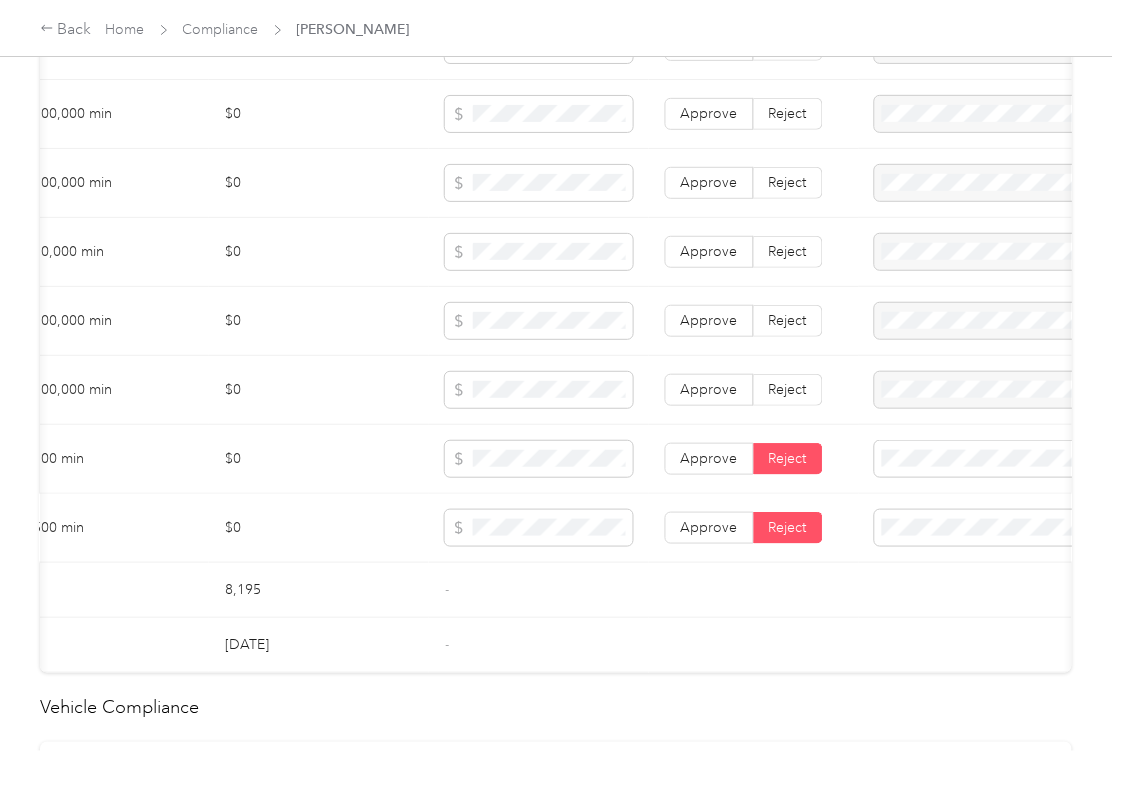 click on "Comprehensive deductible exceeds the maximum value requirement" at bounding box center (977, 689) 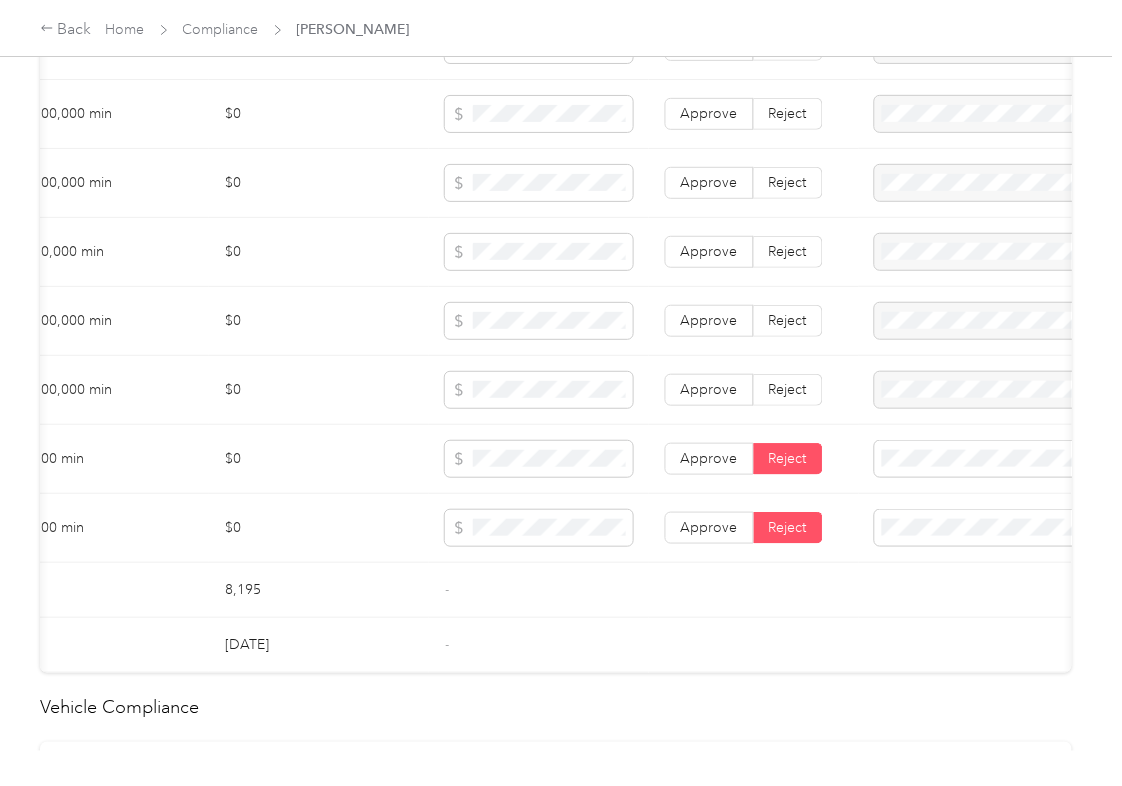 click on "$0" at bounding box center [319, 528] 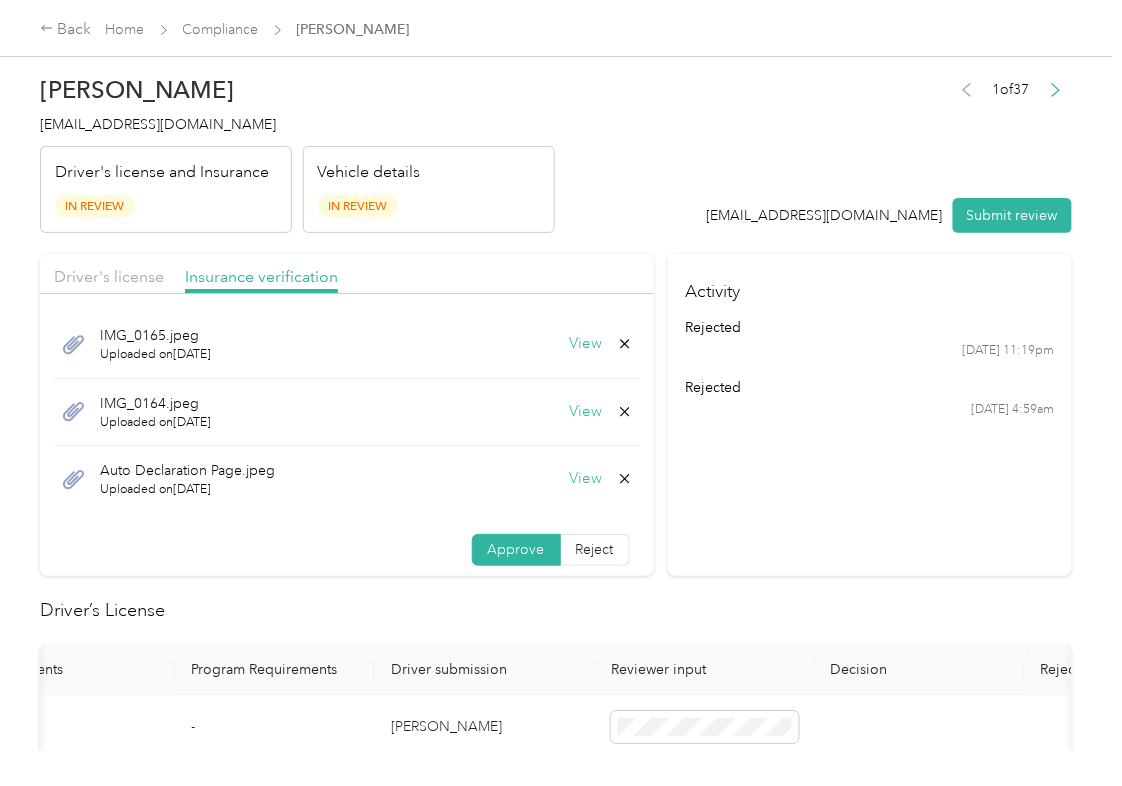 scroll, scrollTop: 0, scrollLeft: 0, axis: both 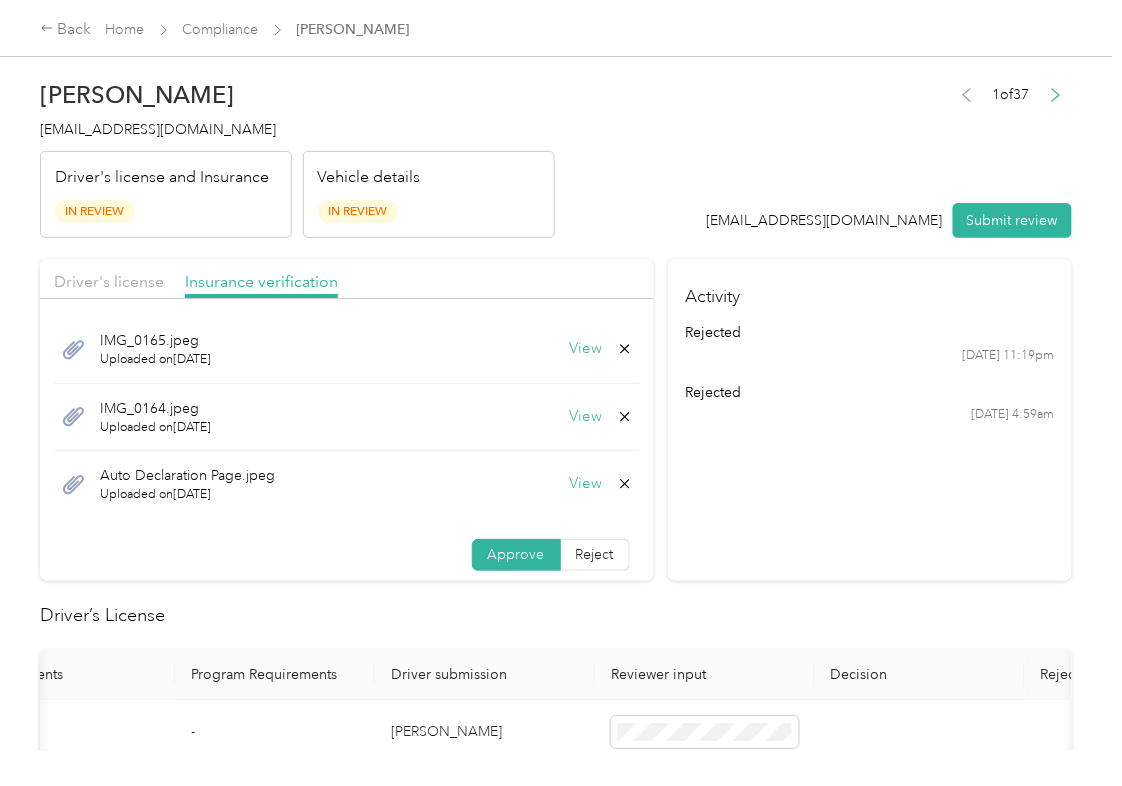 click 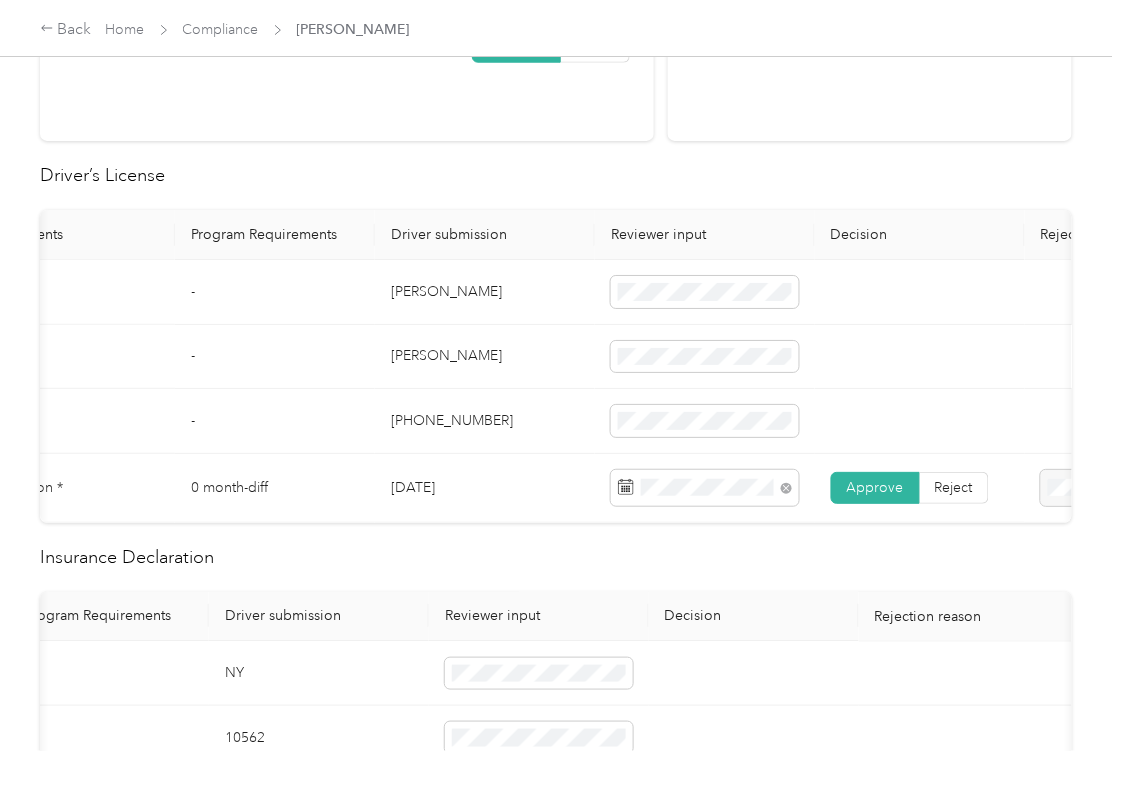 scroll, scrollTop: 533, scrollLeft: 0, axis: vertical 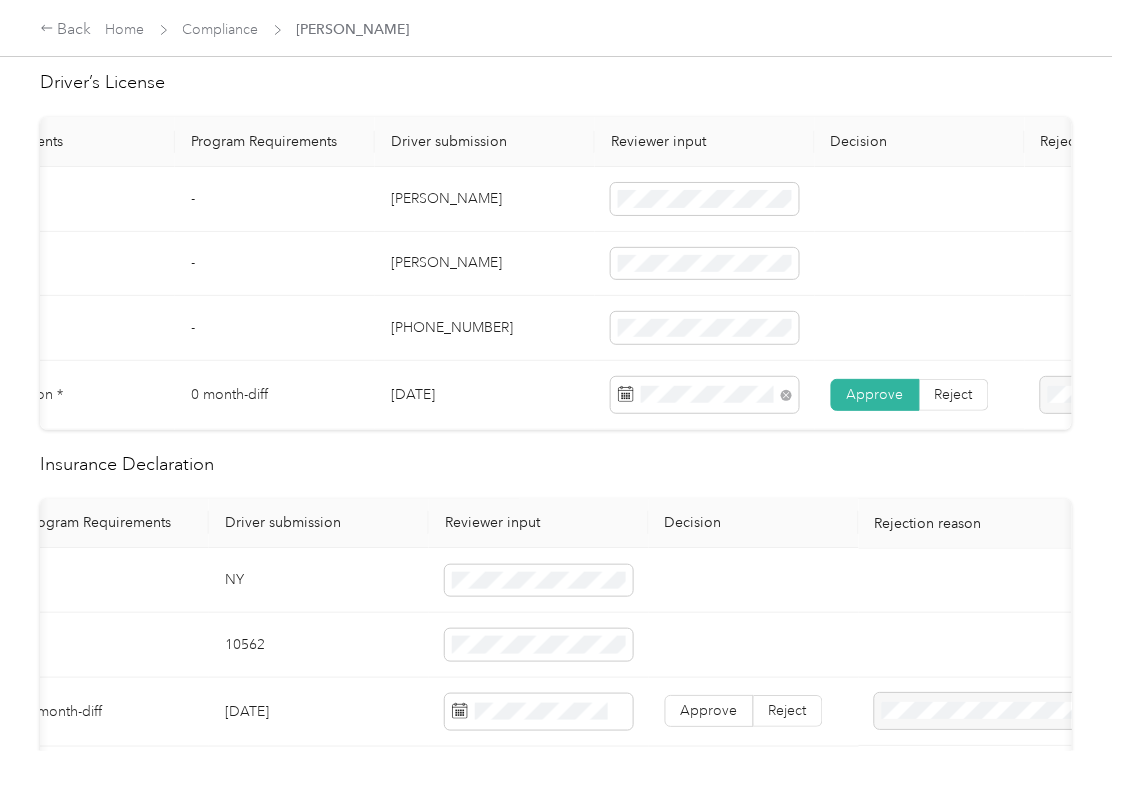click on "Reviewer input" at bounding box center [539, 524] 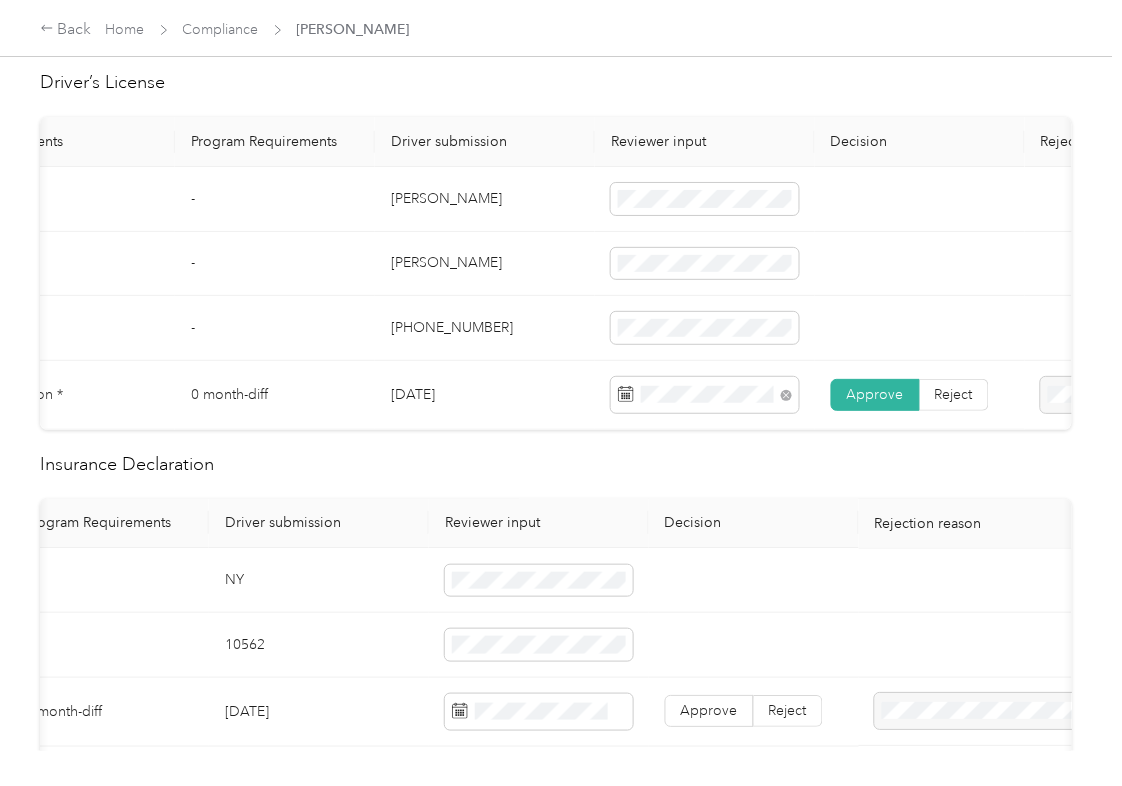 scroll, scrollTop: 0, scrollLeft: 0, axis: both 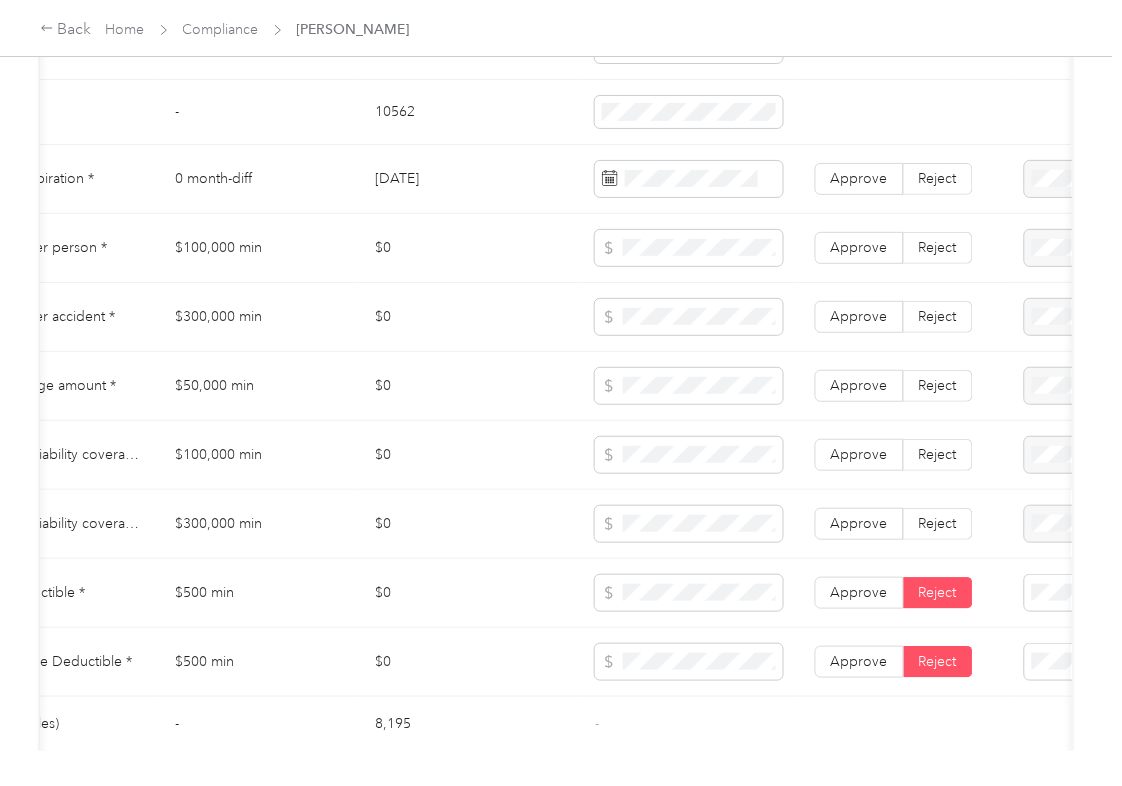 click on "$0" at bounding box center (469, 524) 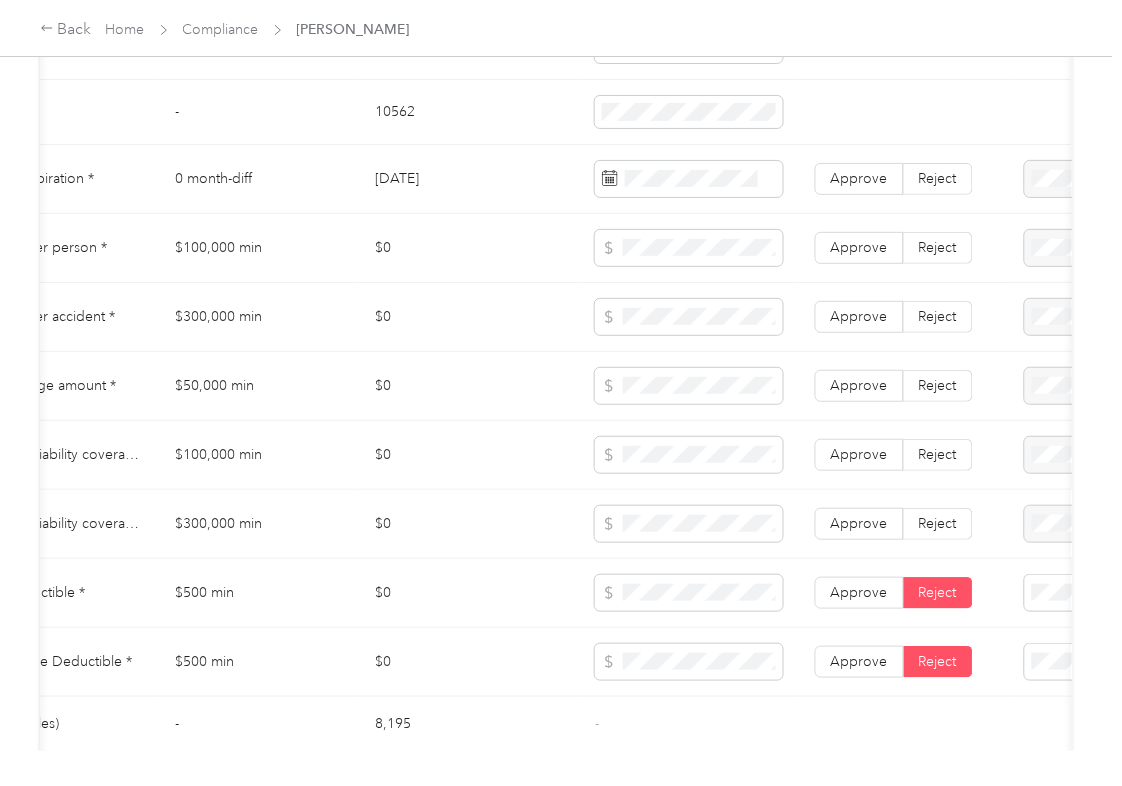 scroll, scrollTop: 933, scrollLeft: 0, axis: vertical 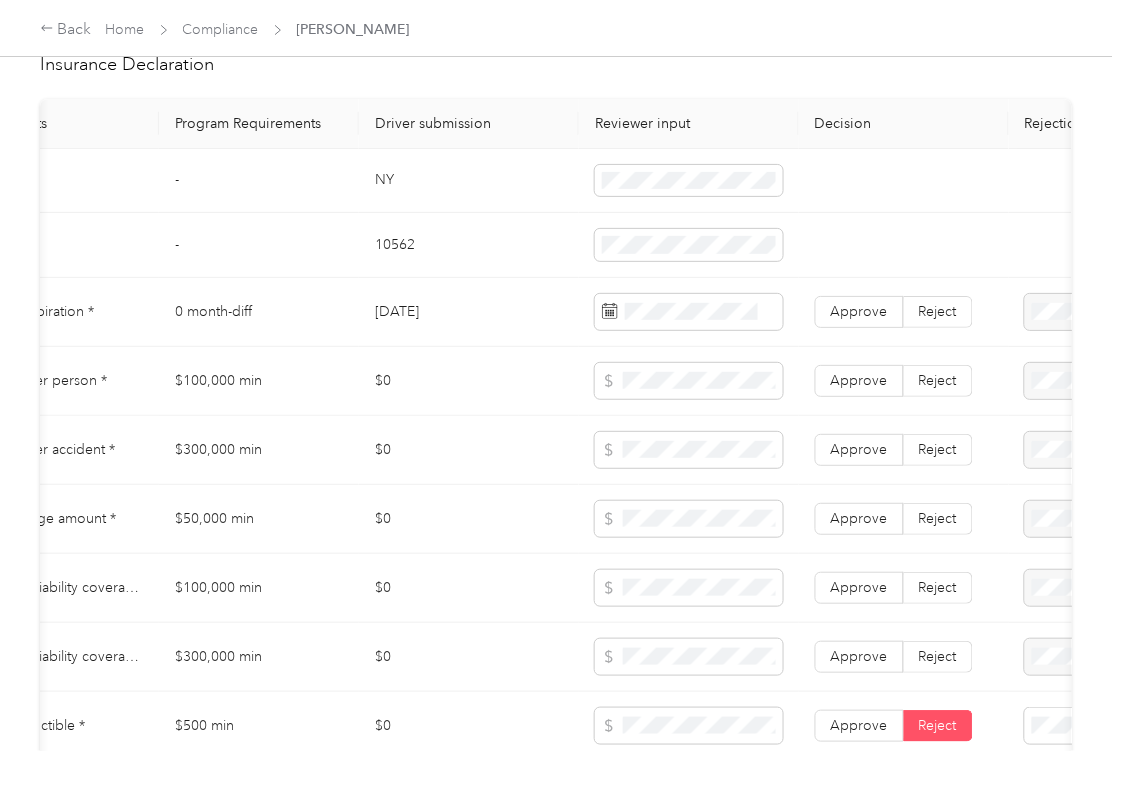 drag, startPoint x: 541, startPoint y: 445, endPoint x: 502, endPoint y: 434, distance: 40.5216 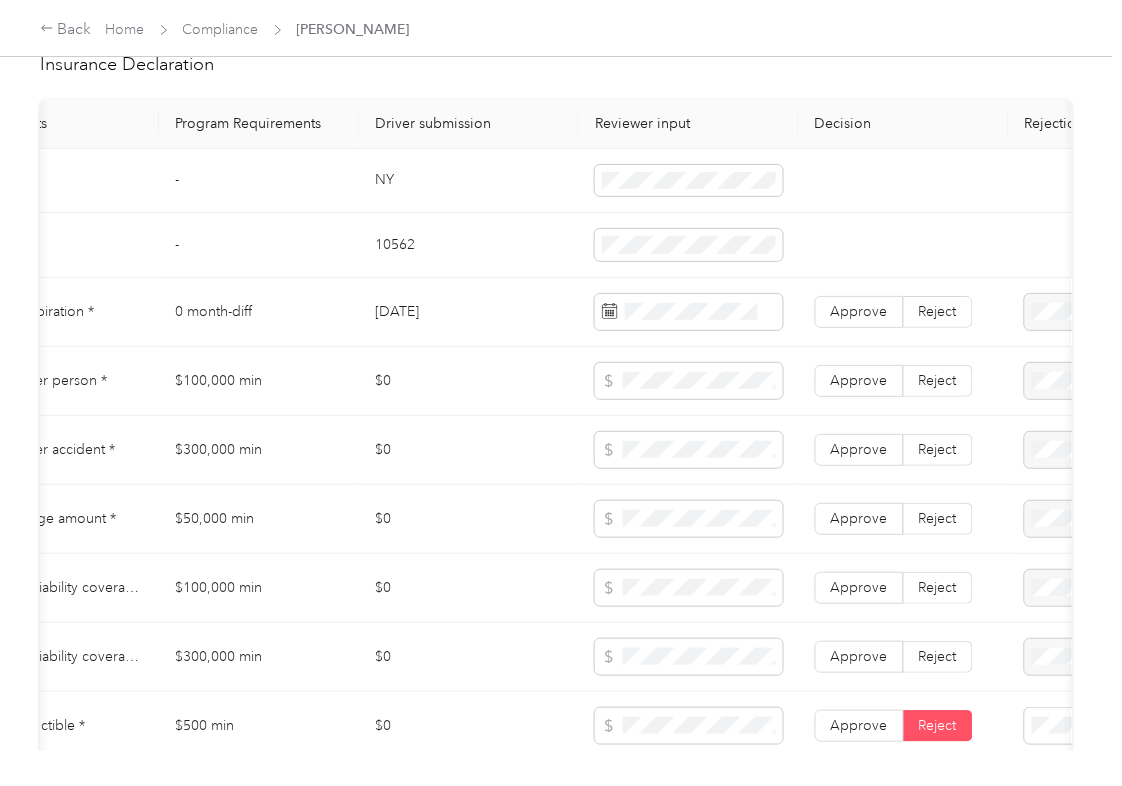 scroll, scrollTop: 133, scrollLeft: 0, axis: vertical 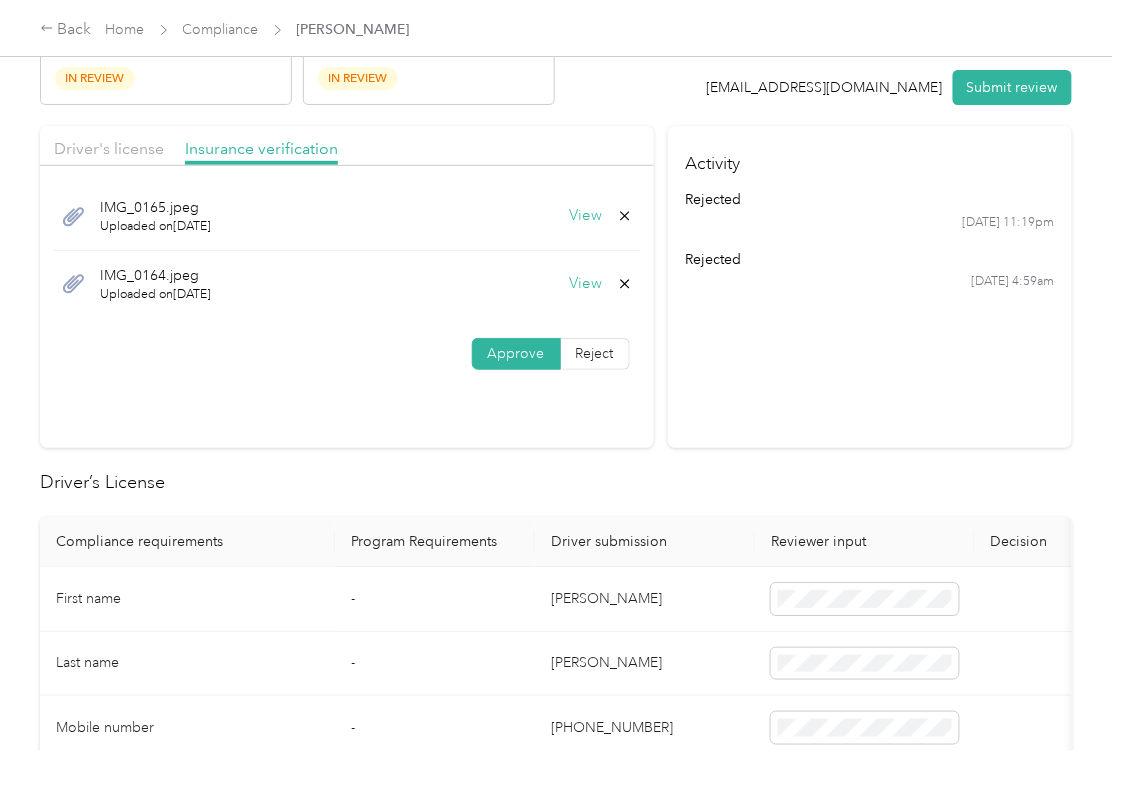 click on "View" at bounding box center [586, 284] 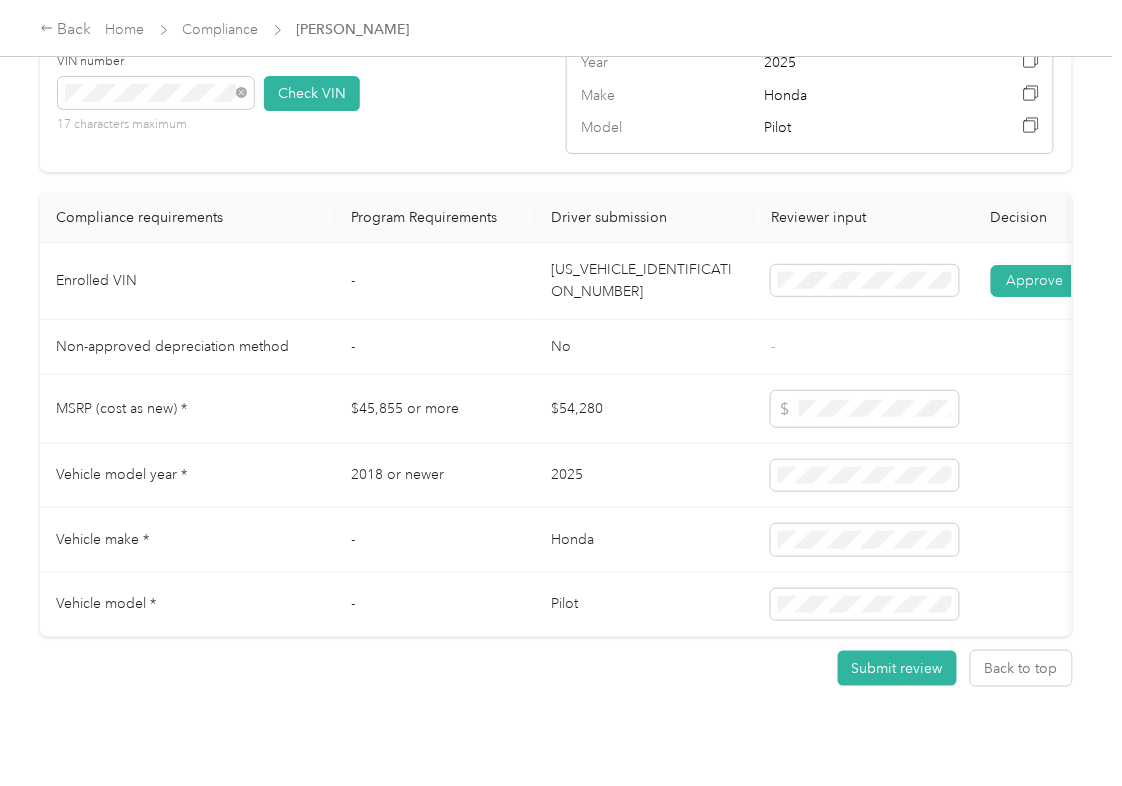 scroll, scrollTop: 2000, scrollLeft: 0, axis: vertical 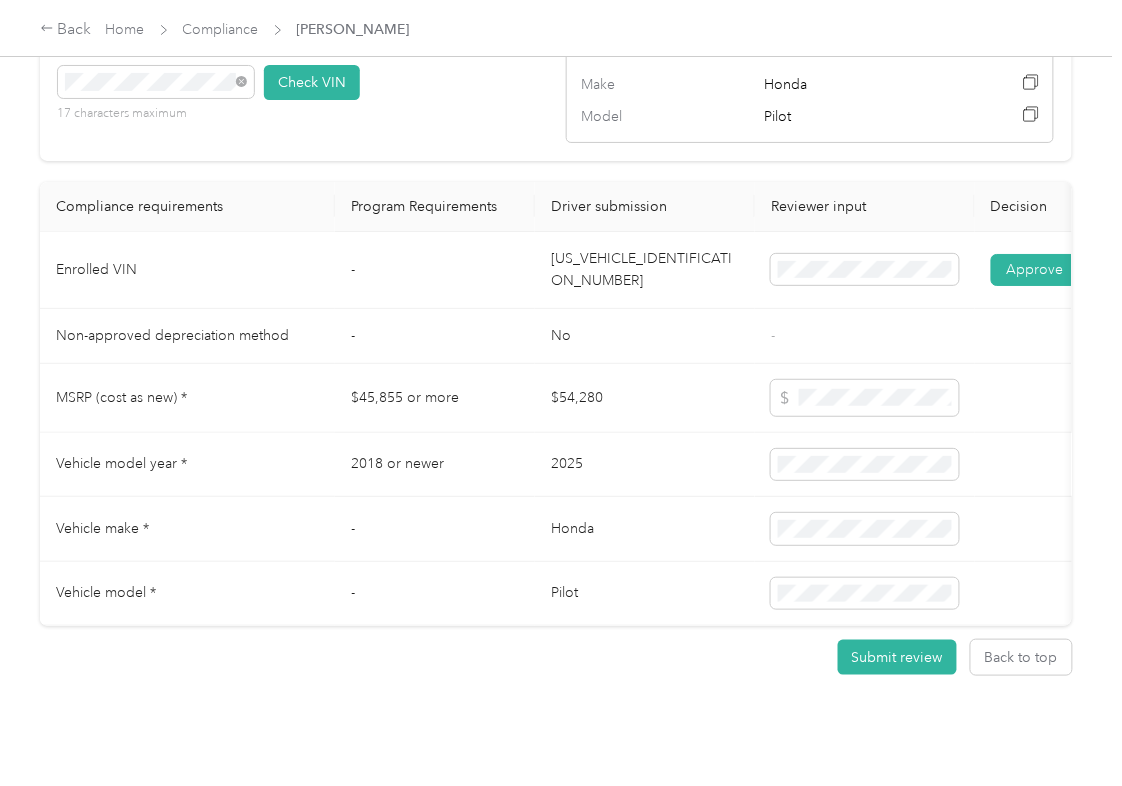 click on "2025" at bounding box center [645, 465] 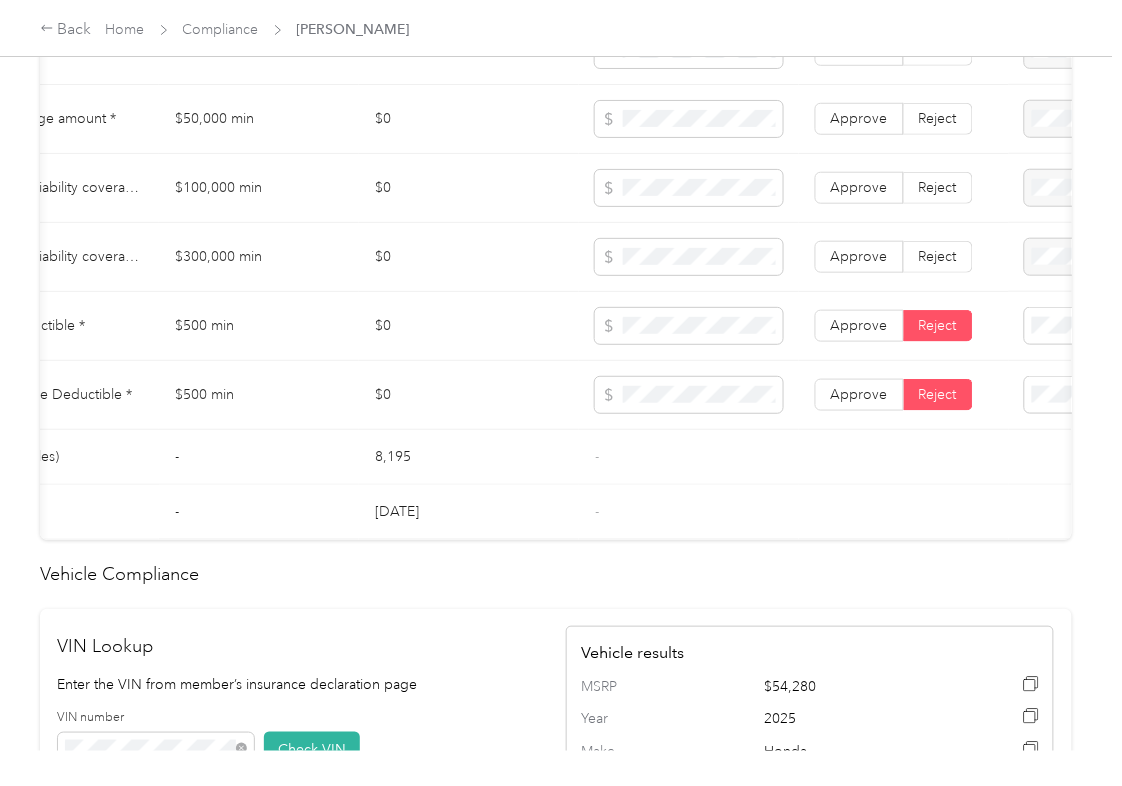 scroll, scrollTop: 1200, scrollLeft: 0, axis: vertical 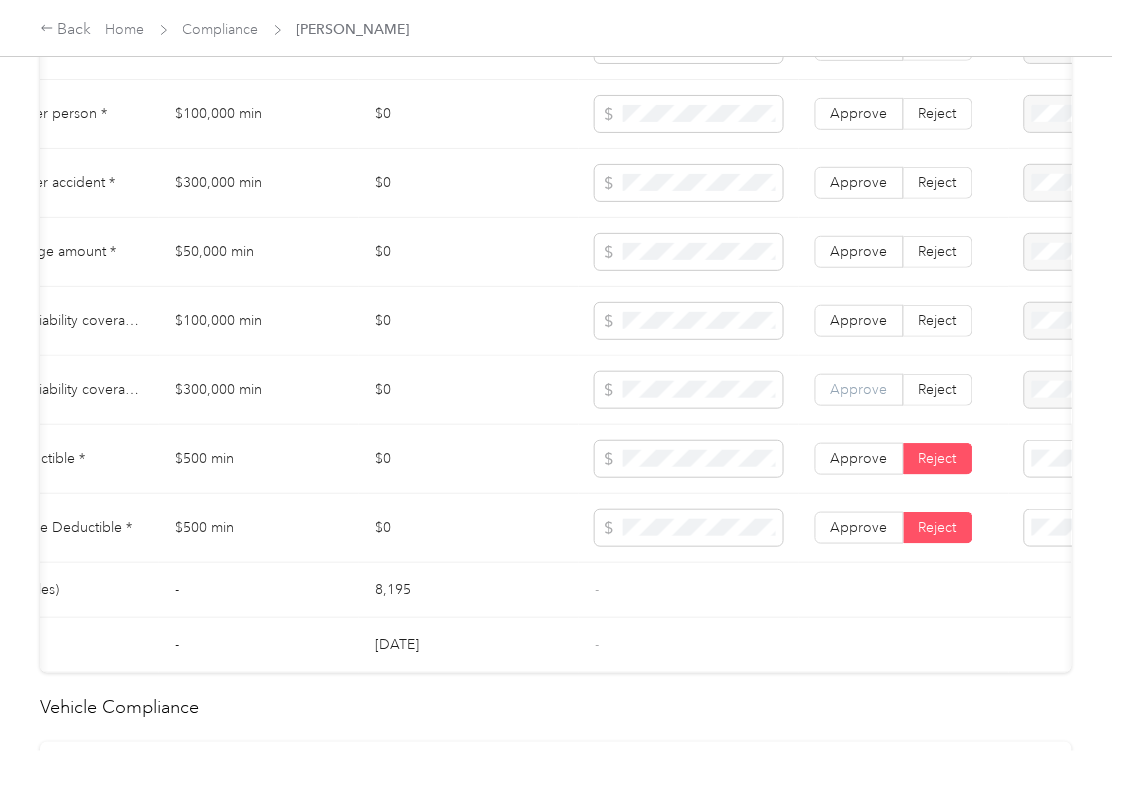 click on "Approve" at bounding box center [859, 389] 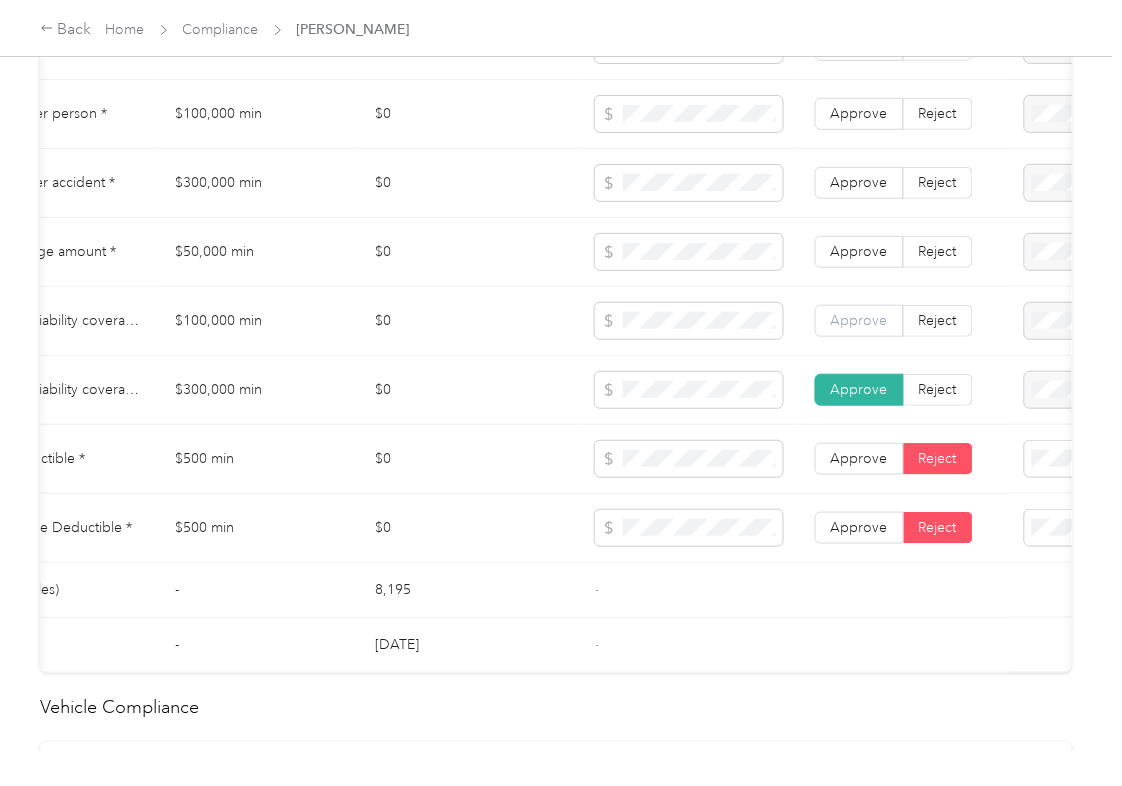 click on "Approve" at bounding box center [859, 320] 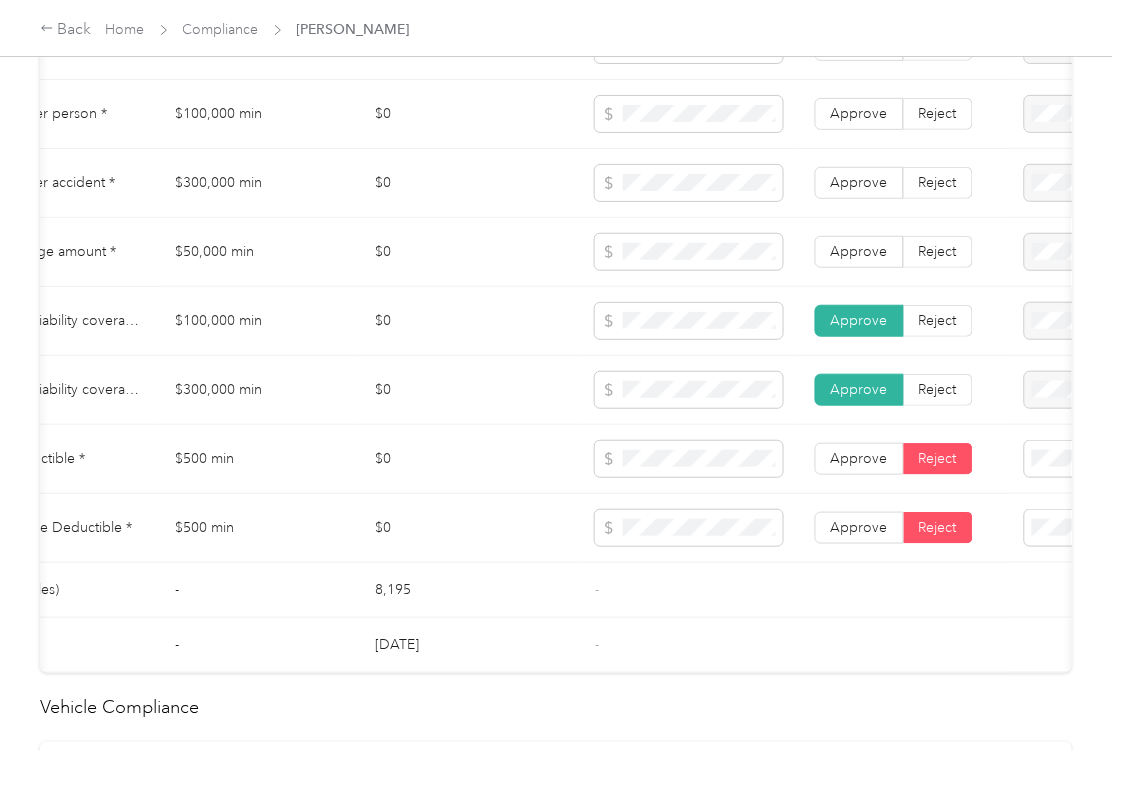 click on "Approve" at bounding box center (859, 252) 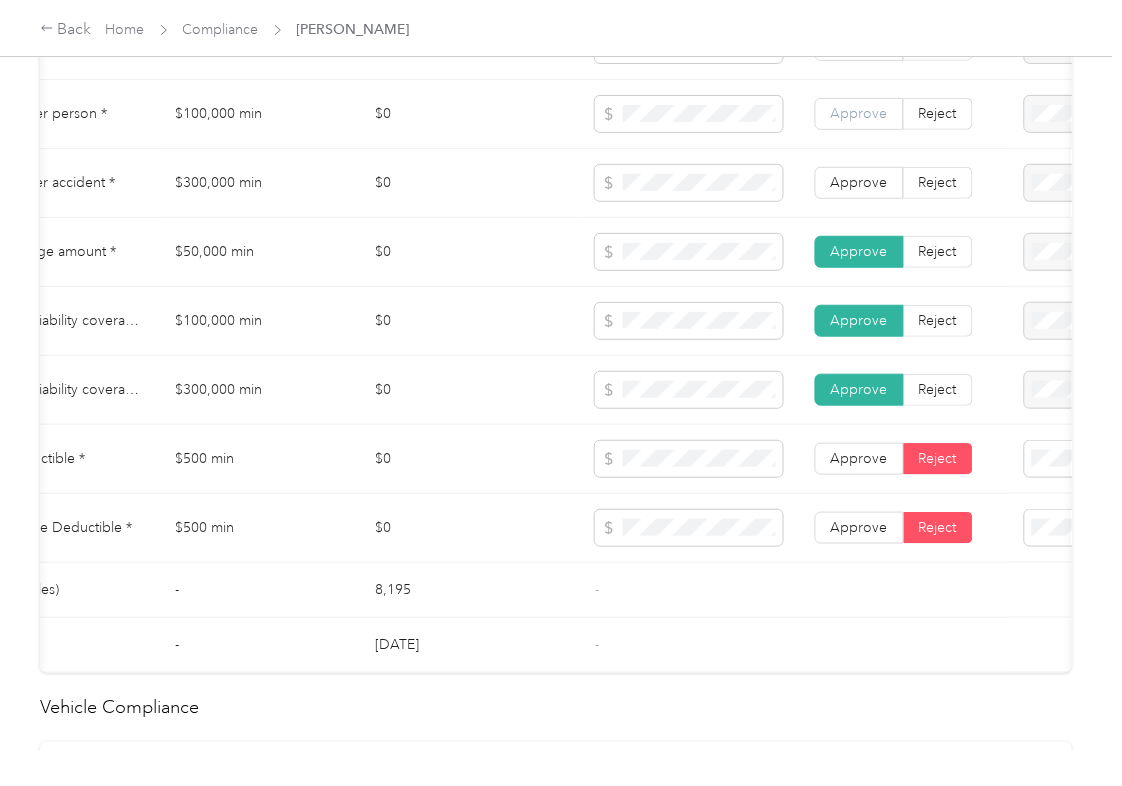 drag, startPoint x: 857, startPoint y: 201, endPoint x: 862, endPoint y: 136, distance: 65.192024 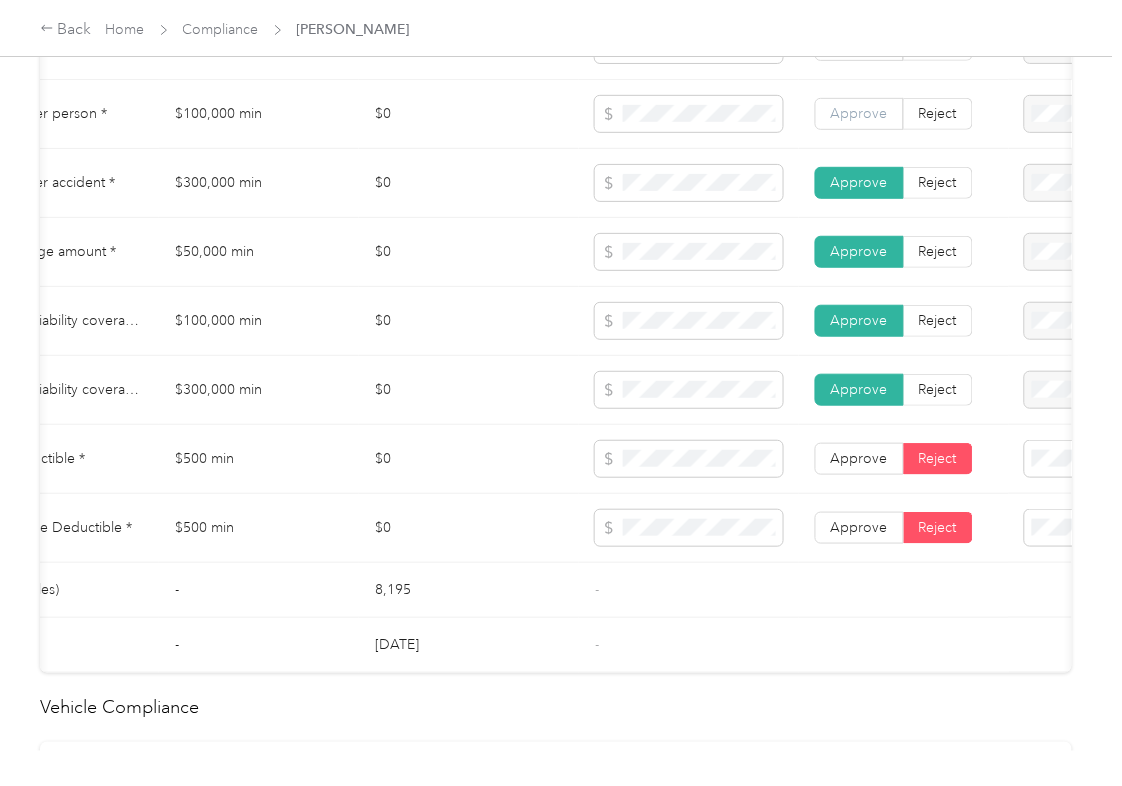 click on "Approve" at bounding box center (859, 113) 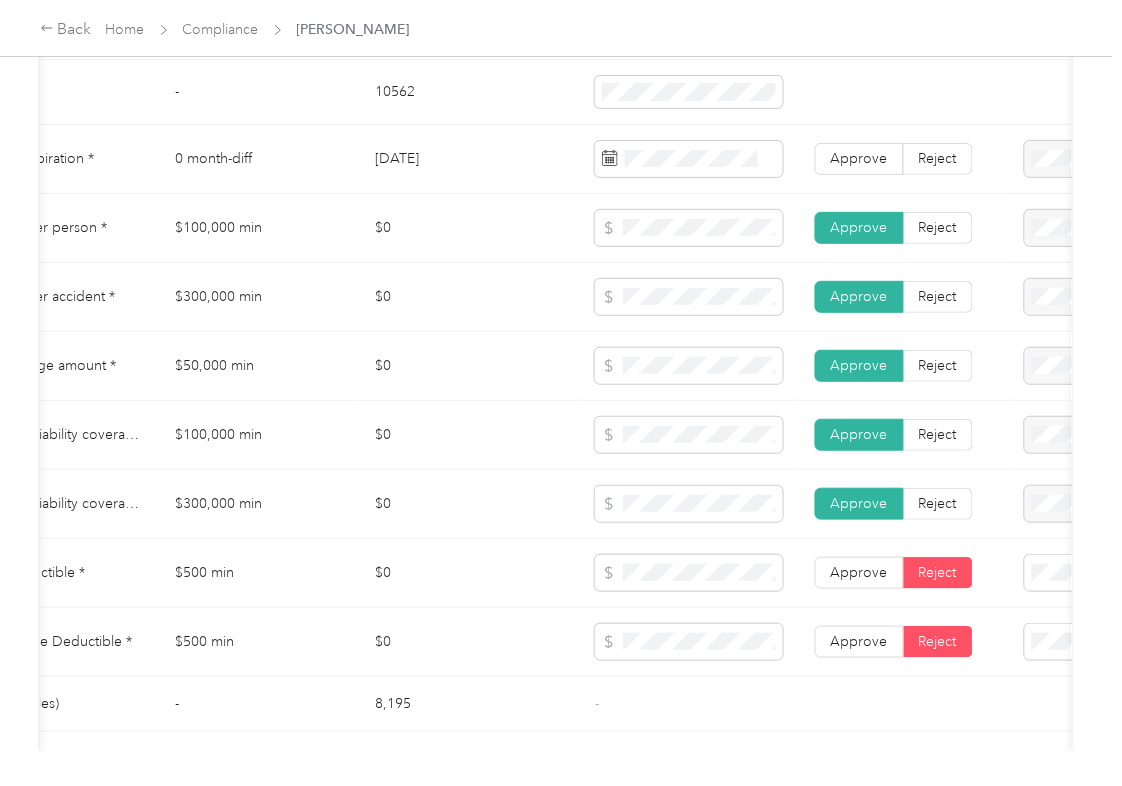 scroll, scrollTop: 1066, scrollLeft: 0, axis: vertical 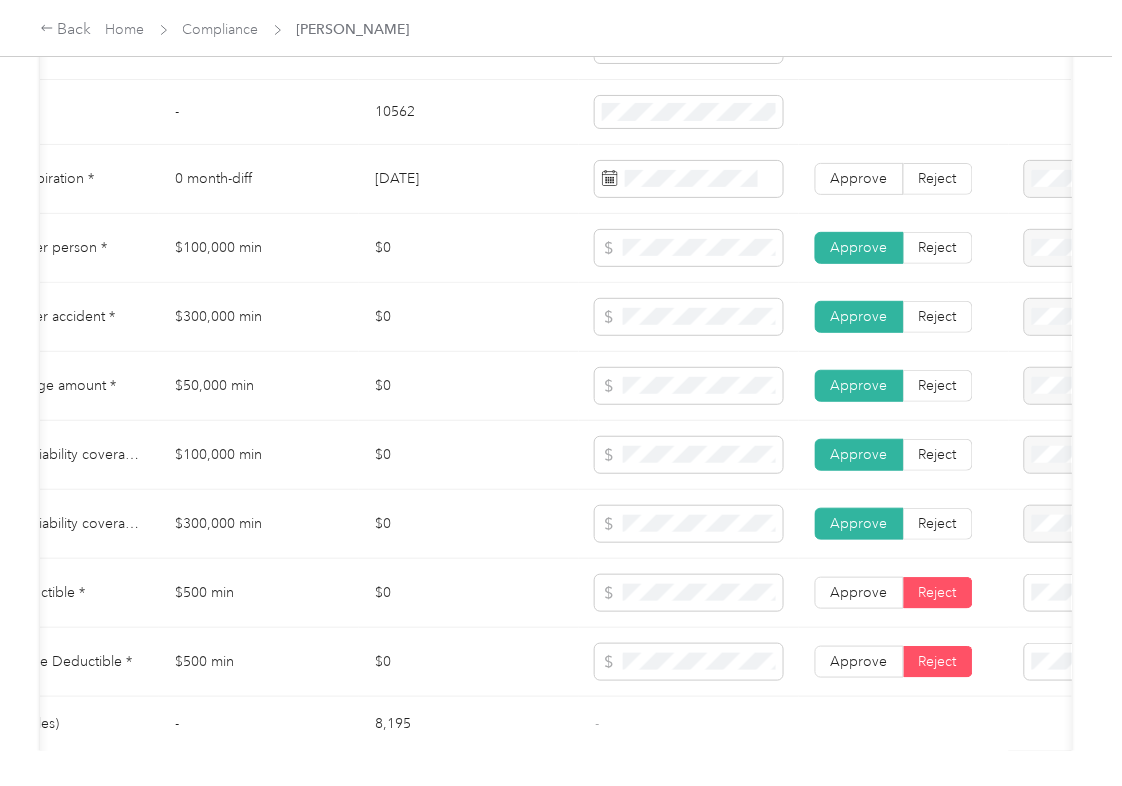 click on "$0" at bounding box center (469, 317) 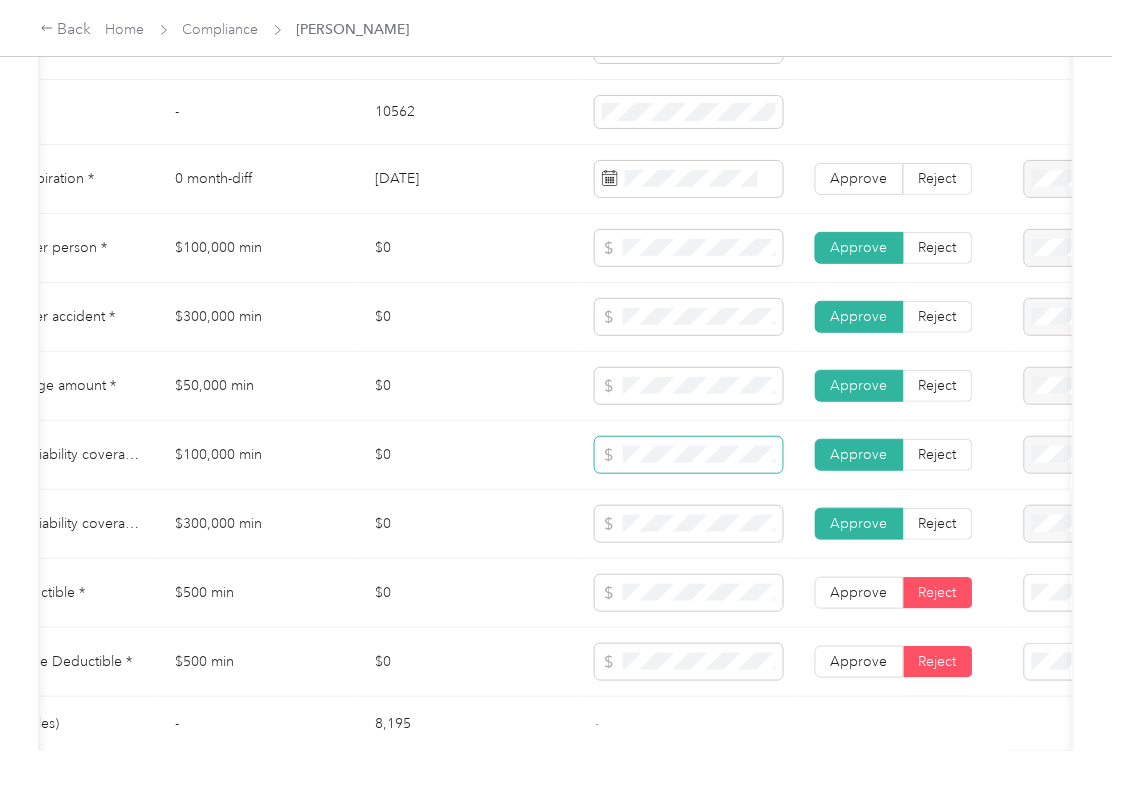 click at bounding box center (689, 455) 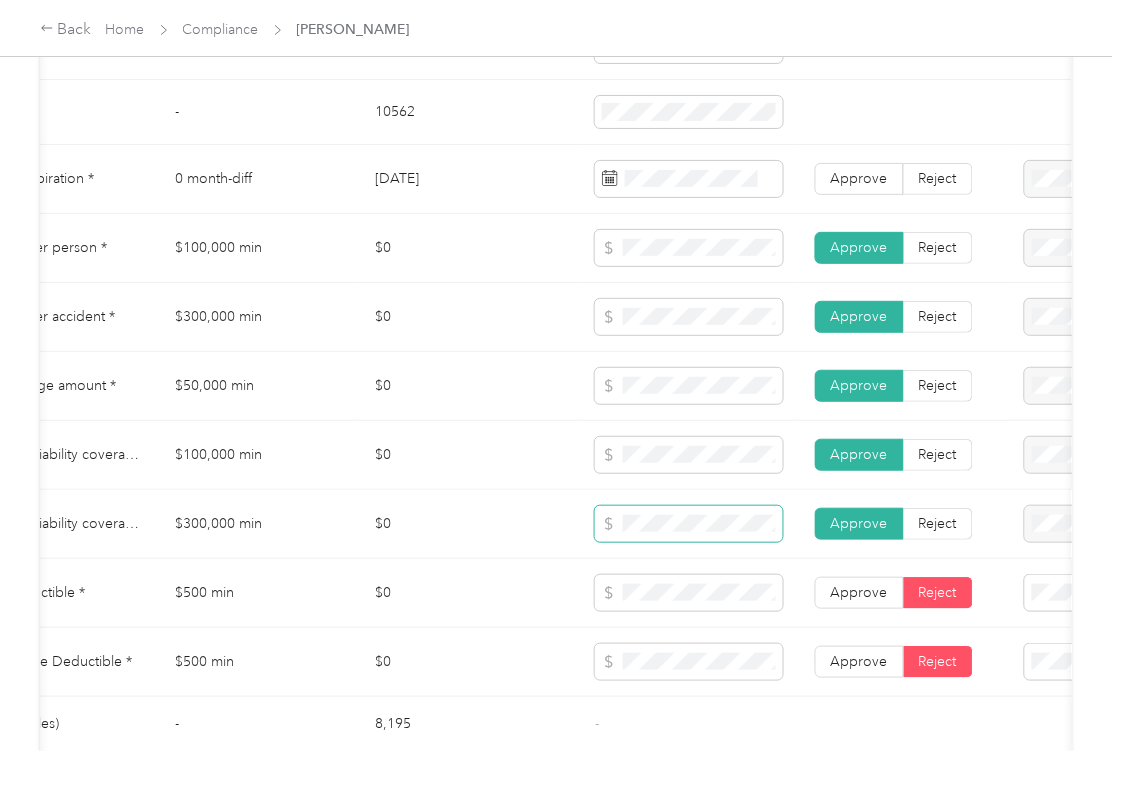 click at bounding box center (689, 524) 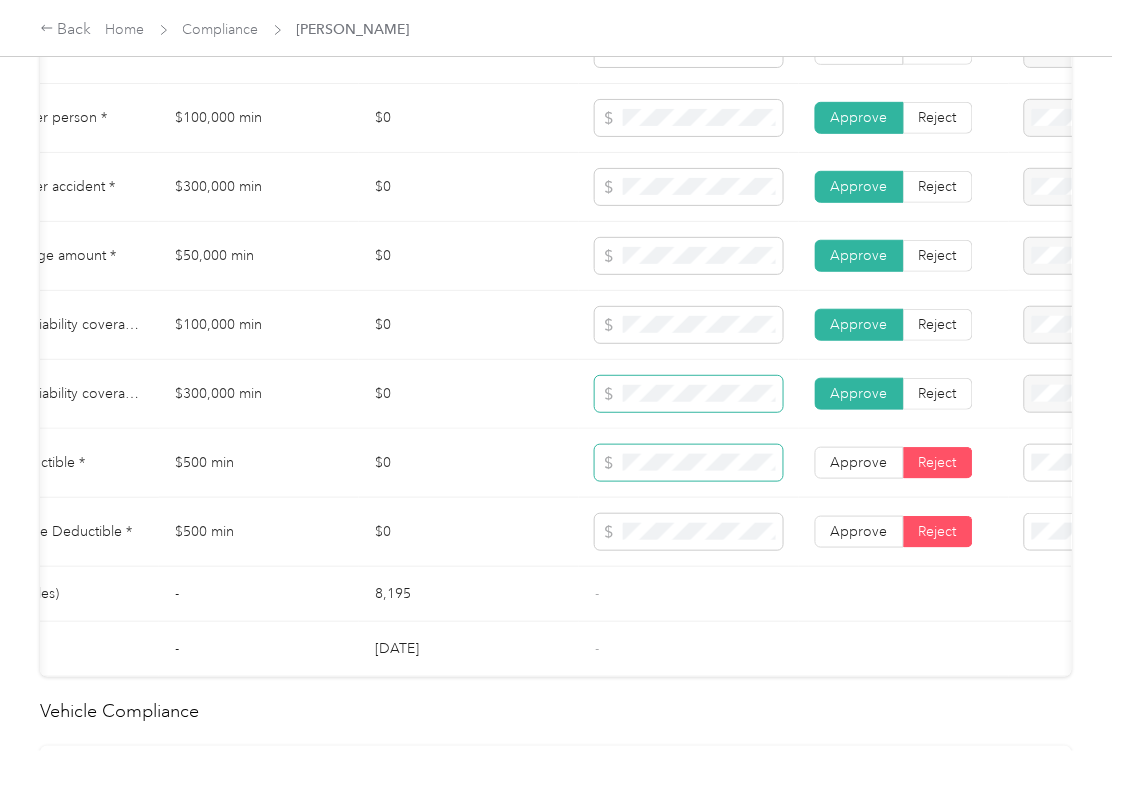 scroll, scrollTop: 1200, scrollLeft: 0, axis: vertical 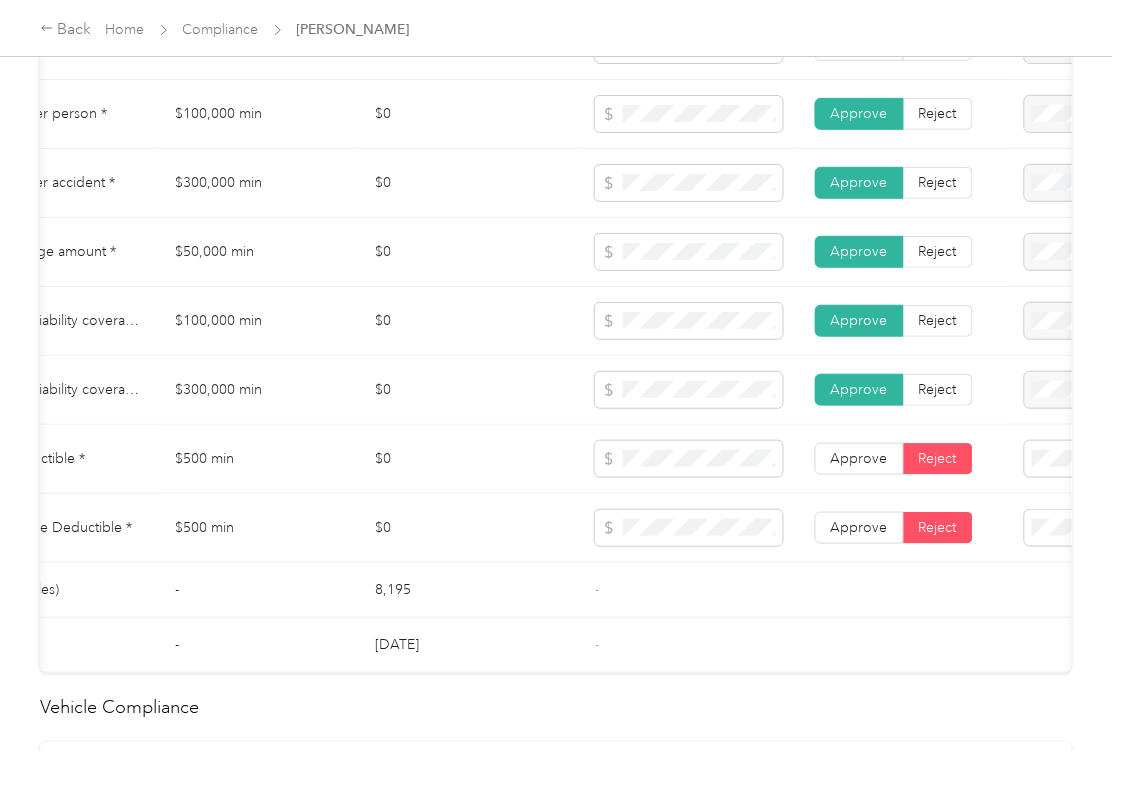 click on "$0" at bounding box center [469, 459] 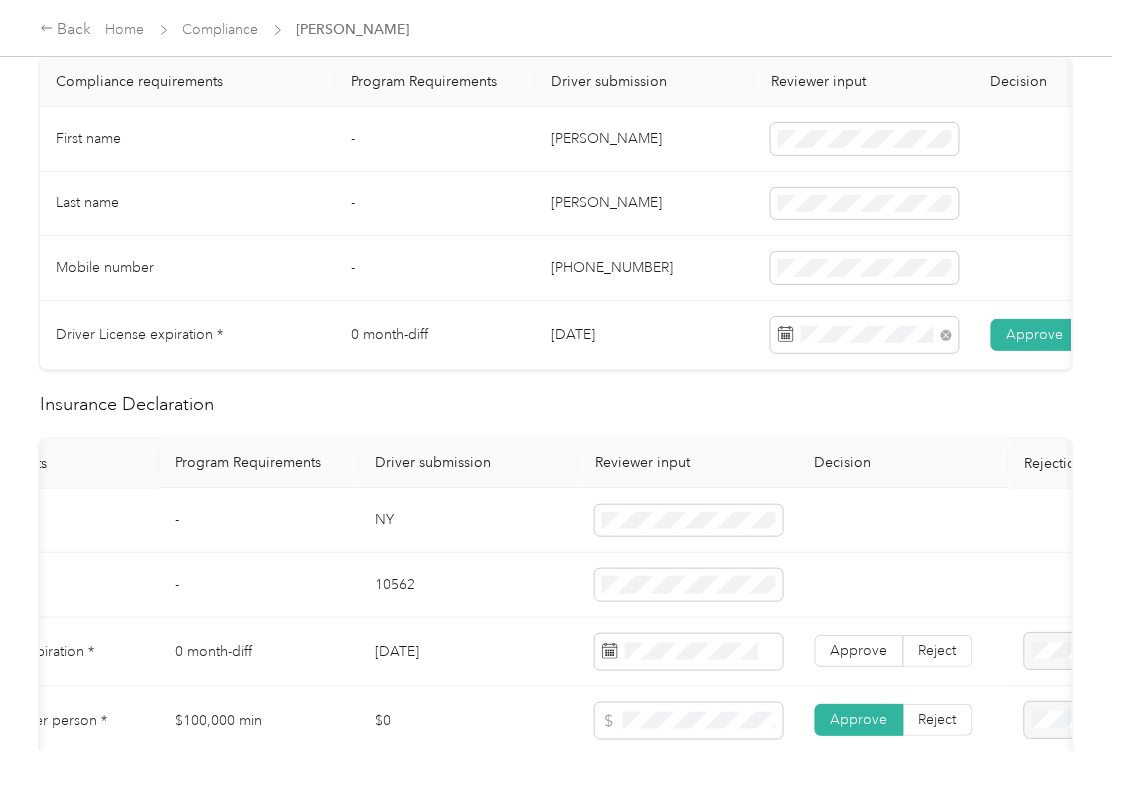 scroll, scrollTop: 133, scrollLeft: 0, axis: vertical 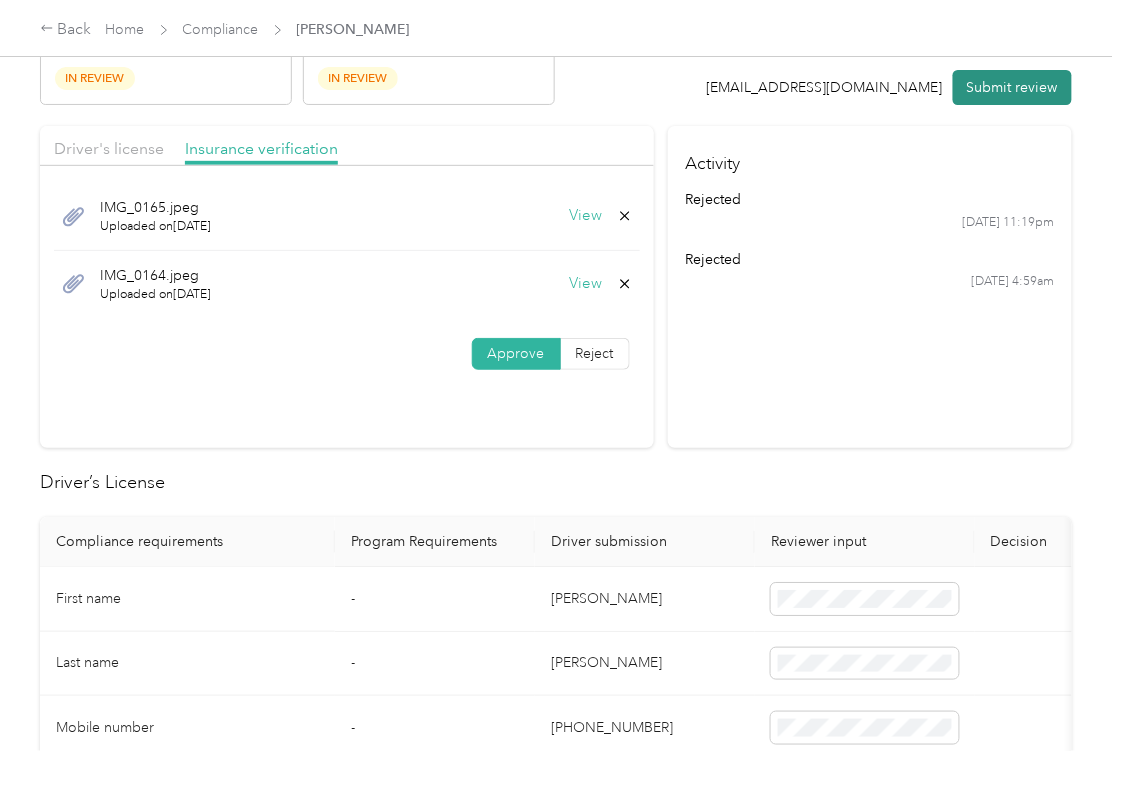 click on "Submit review" at bounding box center [1012, 87] 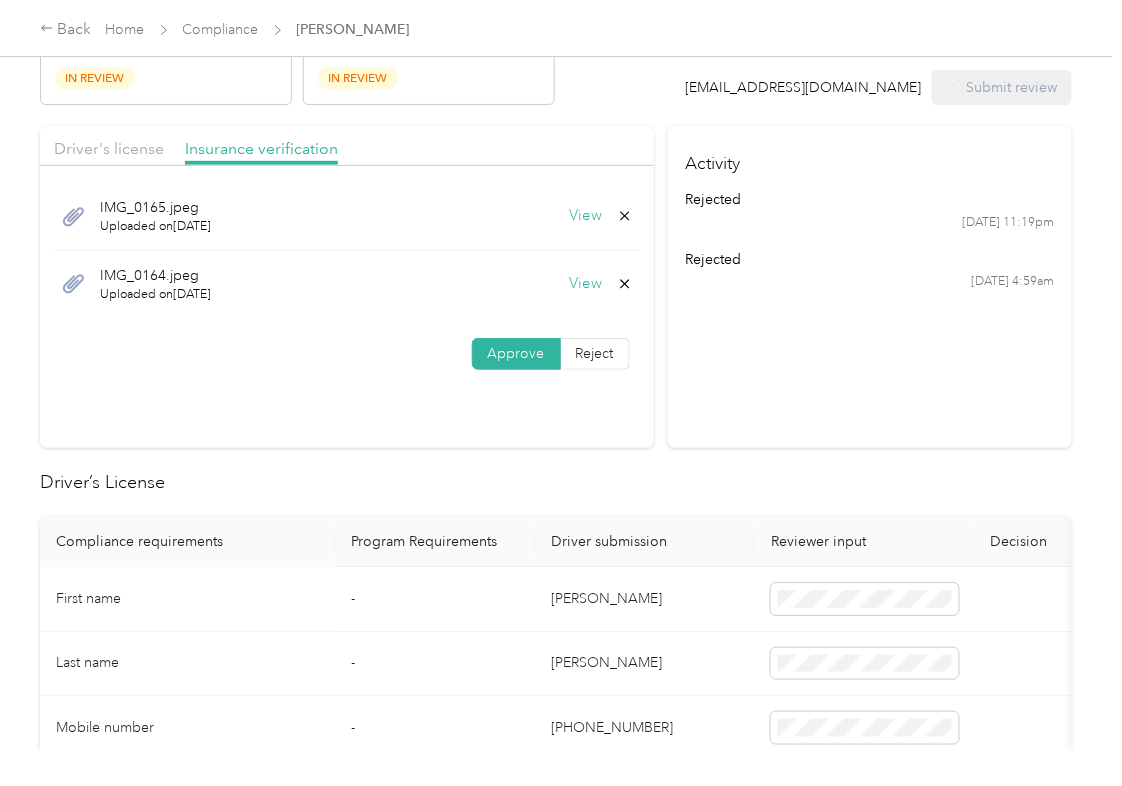 scroll, scrollTop: 0, scrollLeft: 0, axis: both 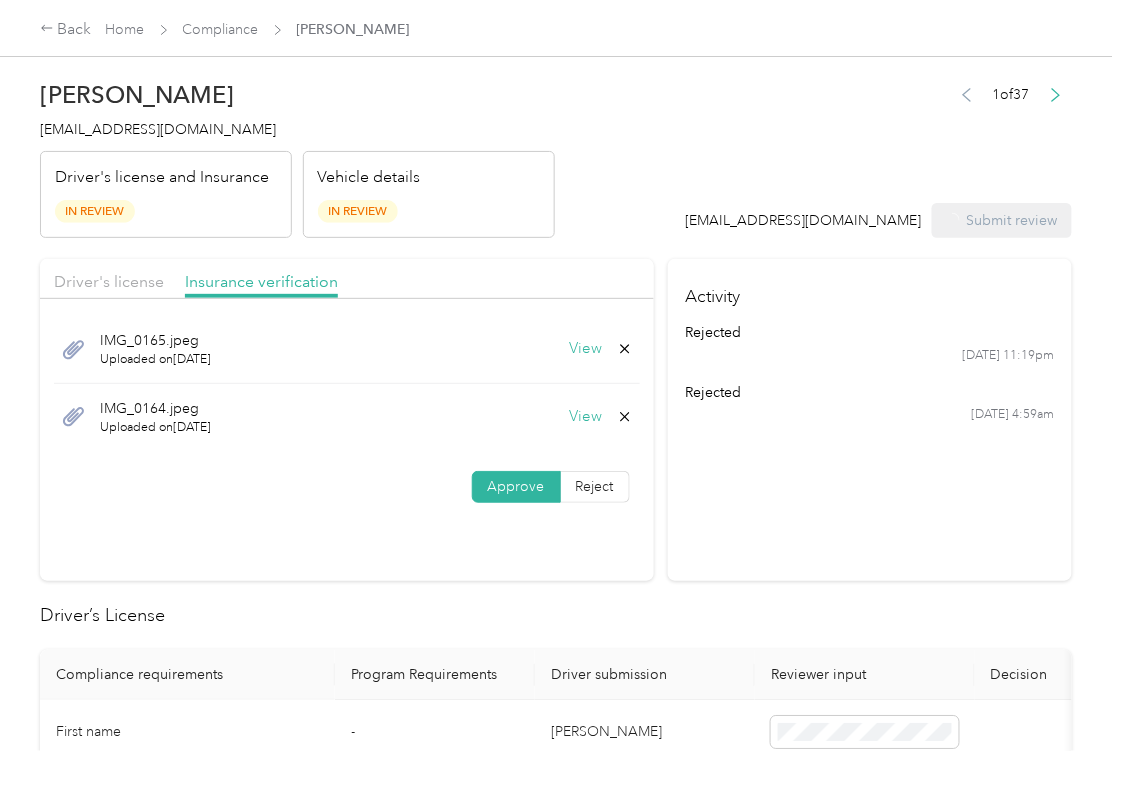 click on "[PERSON_NAME] [EMAIL_ADDRESS][DOMAIN_NAME] Driver's license and Insurance In Review Vehicle details In Review" at bounding box center (297, 154) 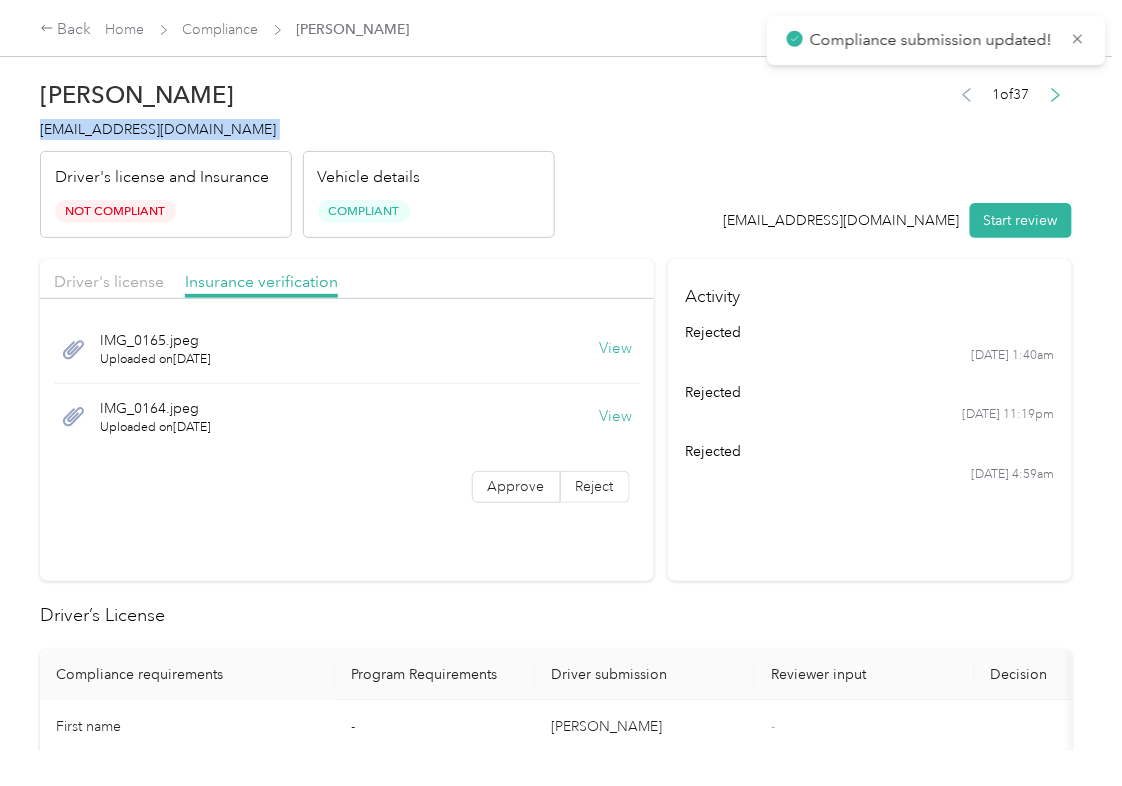 click on "[PERSON_NAME] [EMAIL_ADDRESS][DOMAIN_NAME] Driver's license and Insurance Not Compliant Vehicle details Compliant" at bounding box center (297, 154) 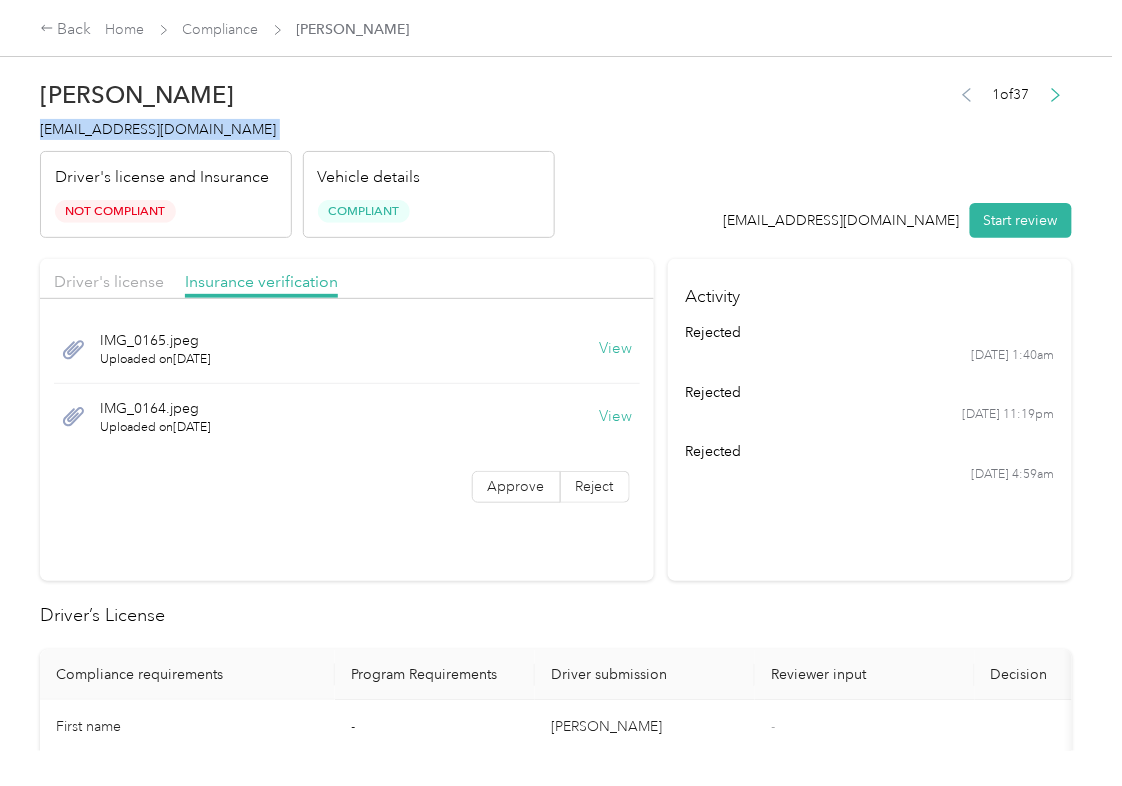 drag, startPoint x: 765, startPoint y: 642, endPoint x: 824, endPoint y: 544, distance: 114.38969 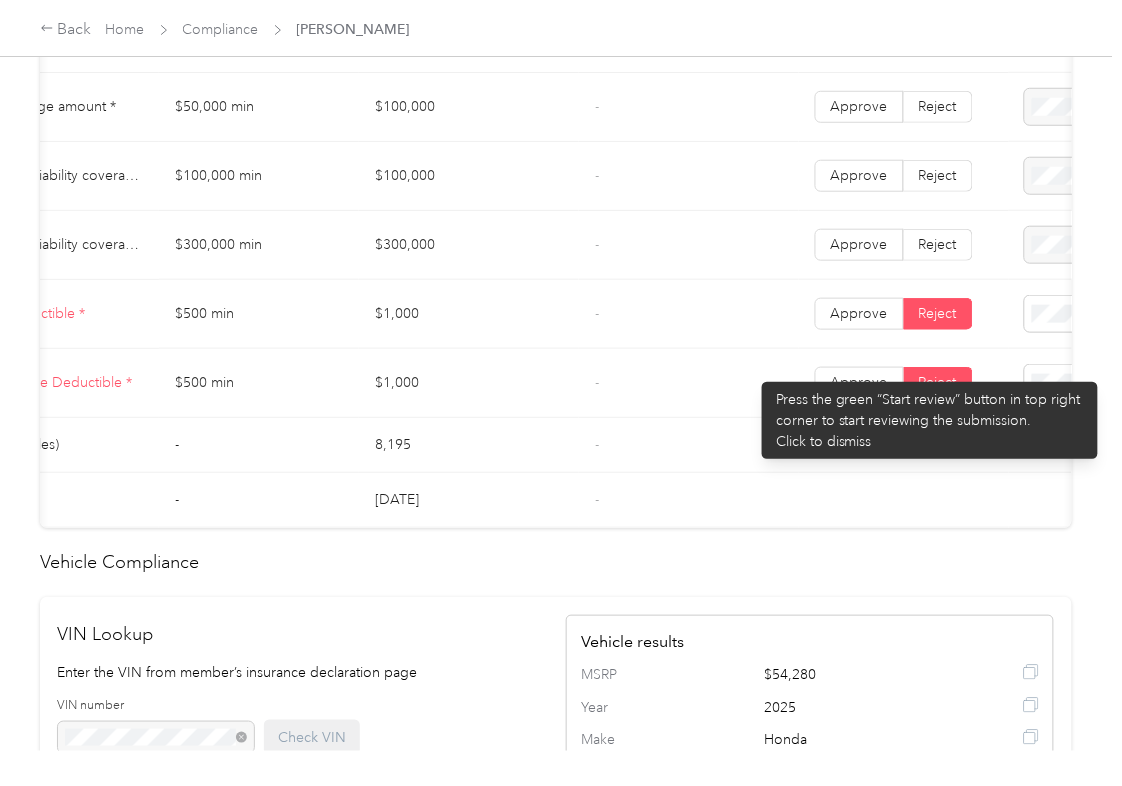 scroll, scrollTop: 1333, scrollLeft: 0, axis: vertical 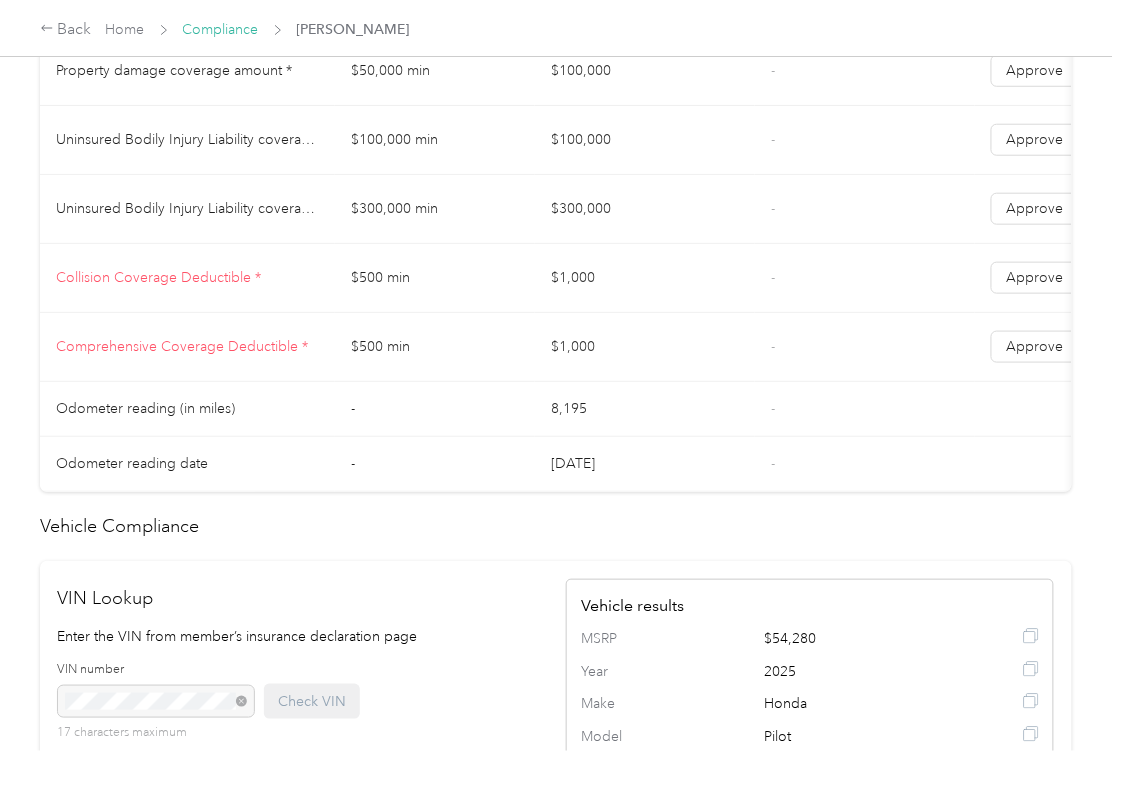 click on "Compliance" at bounding box center [221, 29] 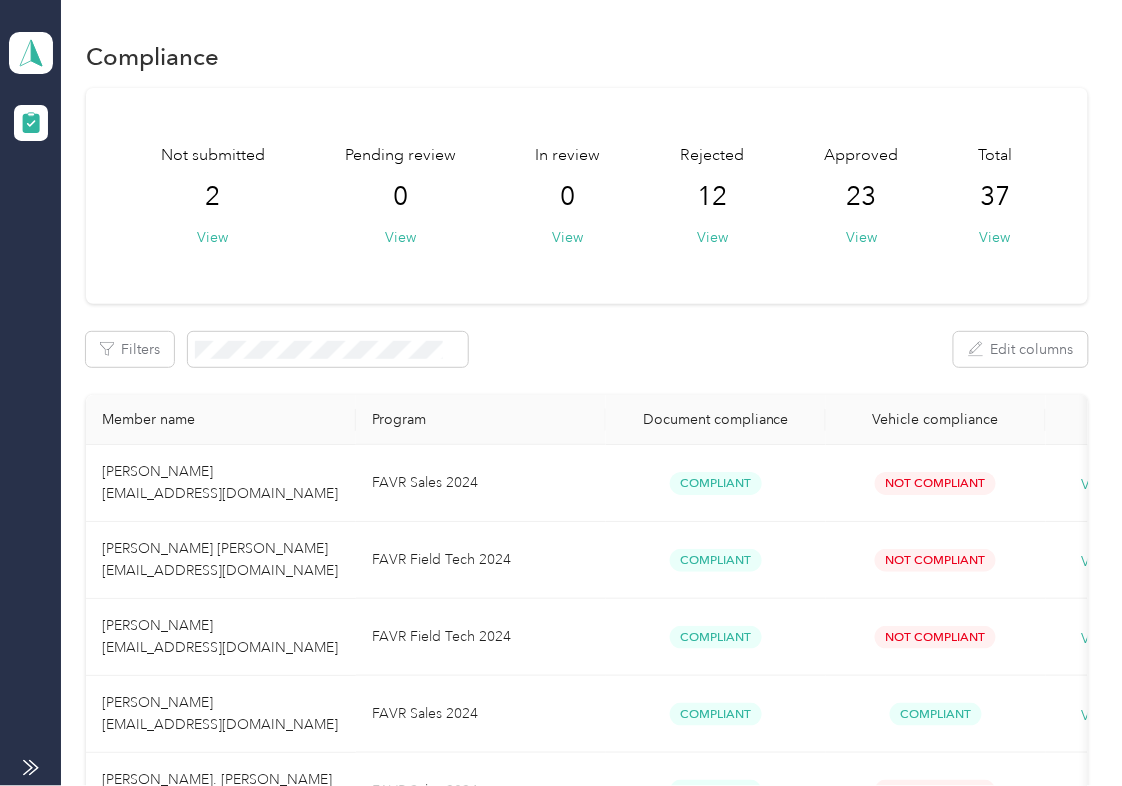 click on "Not submitted 2 View Pending review 0 View In review 0 View Rejected 12 View Approved 23 View Total 37 View" at bounding box center [587, 196] 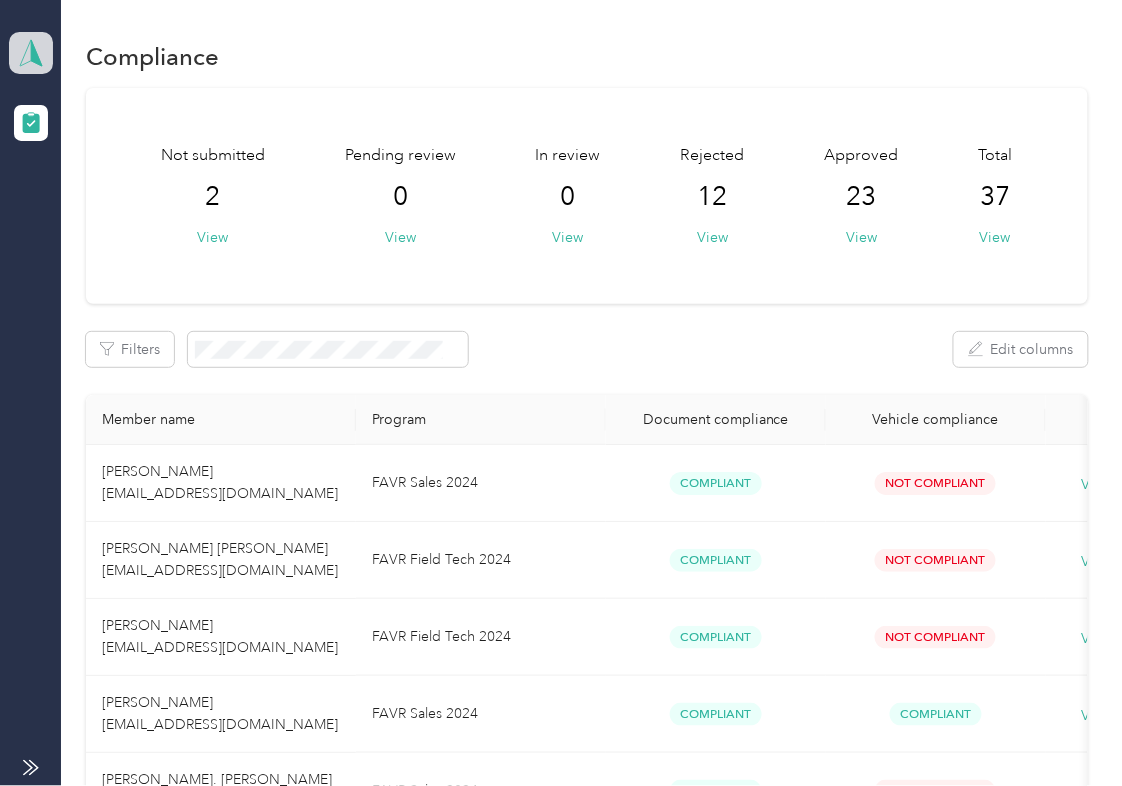 drag, startPoint x: 37, startPoint y: 49, endPoint x: 40, endPoint y: 64, distance: 15.297058 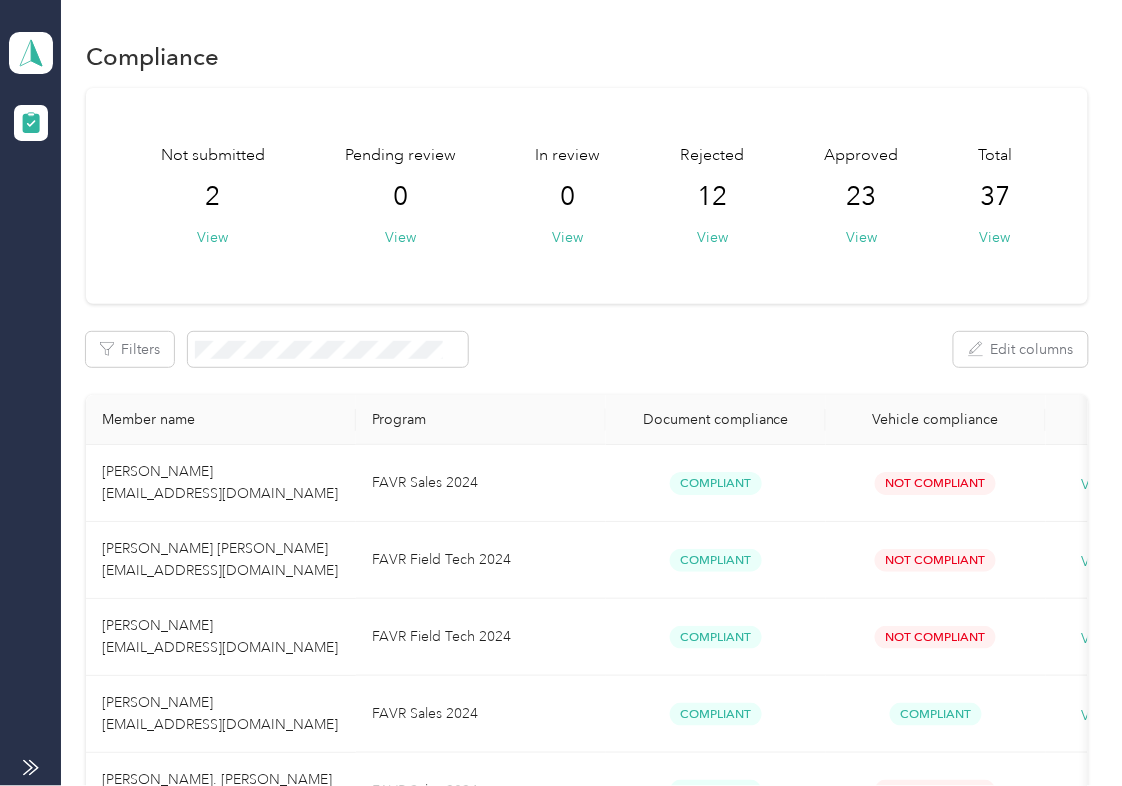 click on "Log out" at bounding box center [64, 209] 